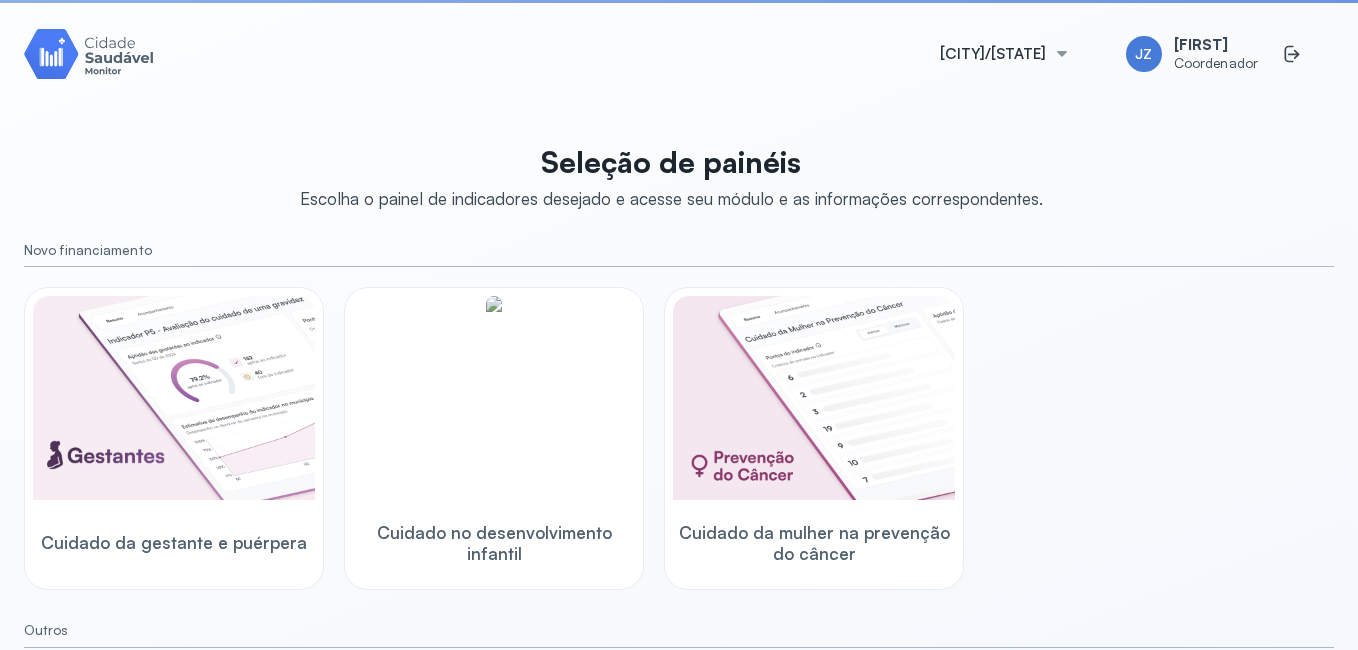scroll, scrollTop: 0, scrollLeft: 0, axis: both 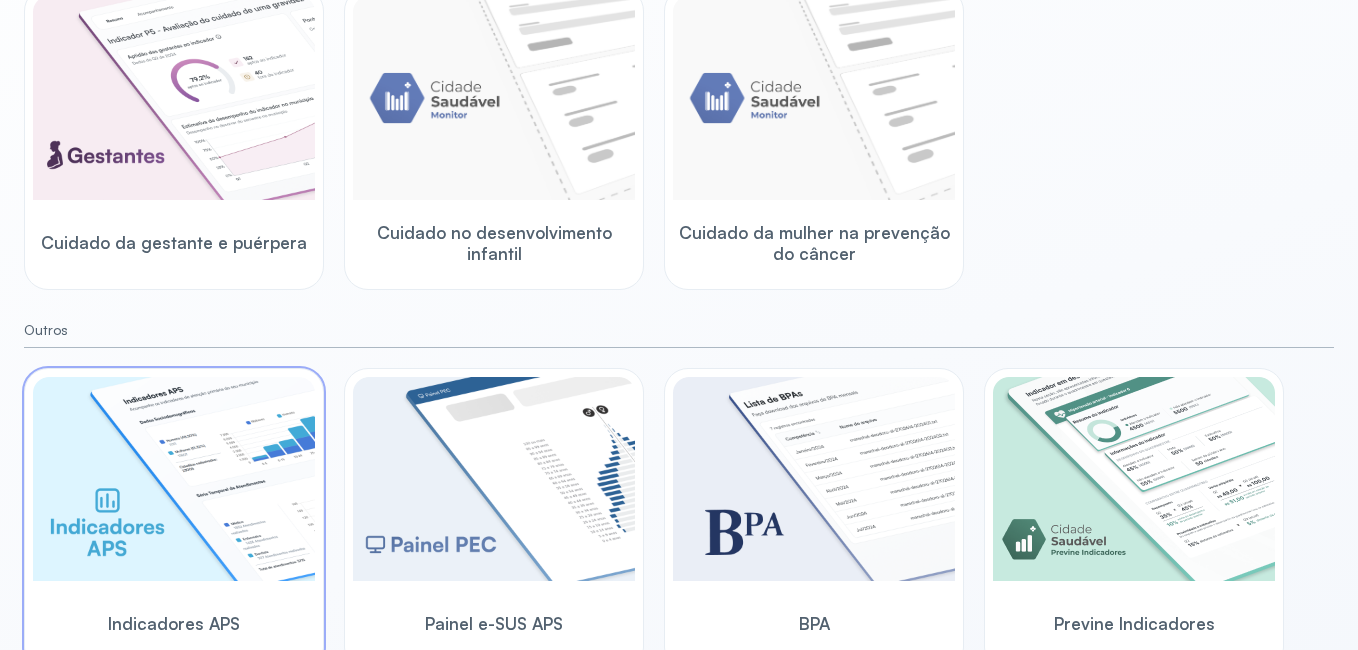 click at bounding box center [174, 479] 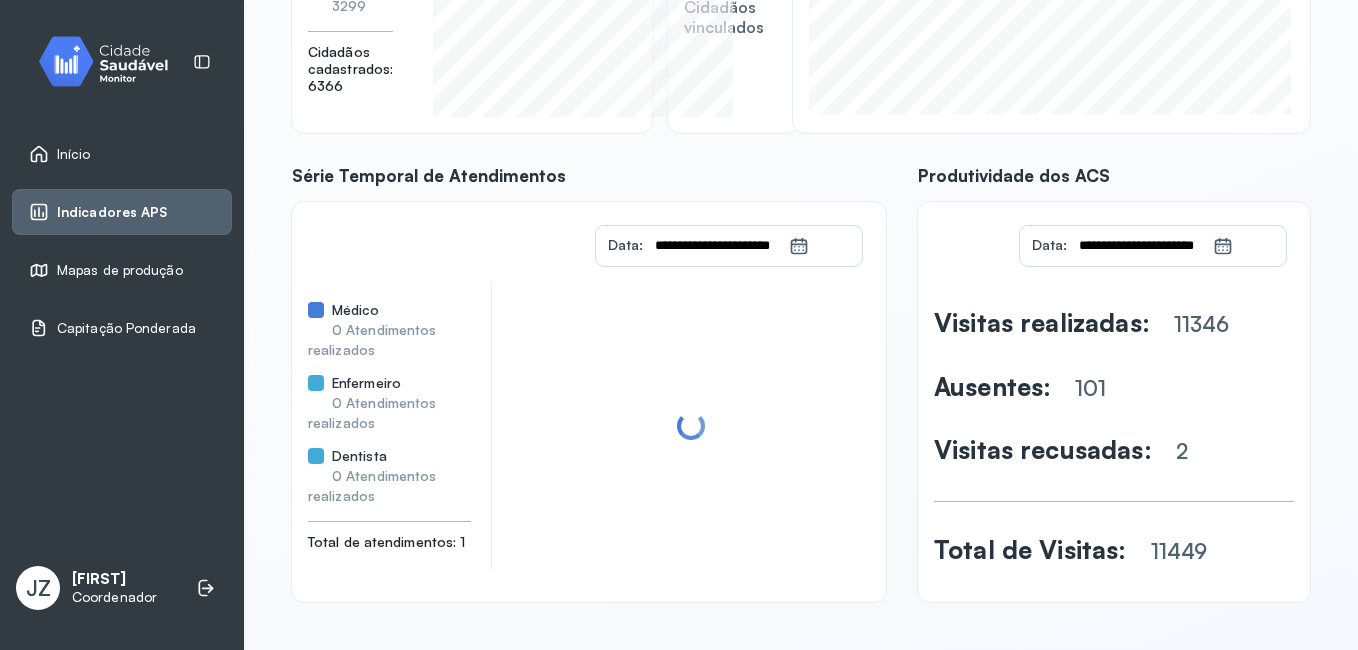scroll, scrollTop: 0, scrollLeft: 0, axis: both 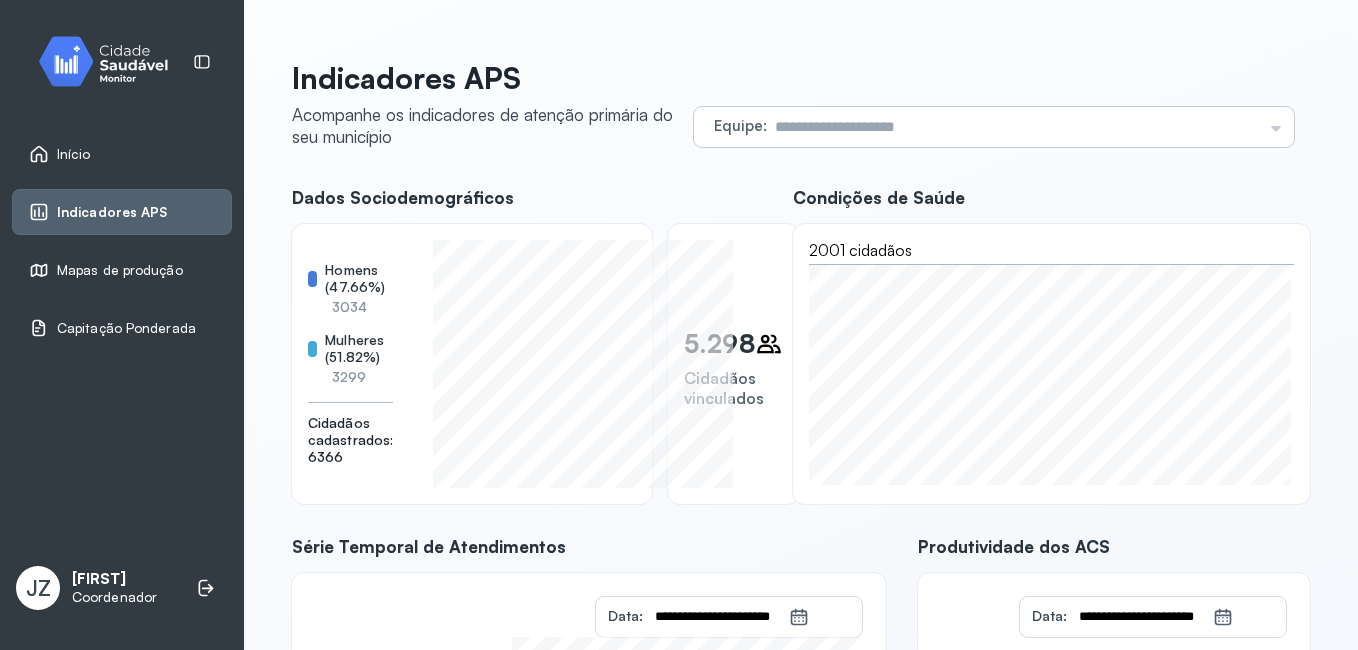 click at bounding box center (1014, 127) 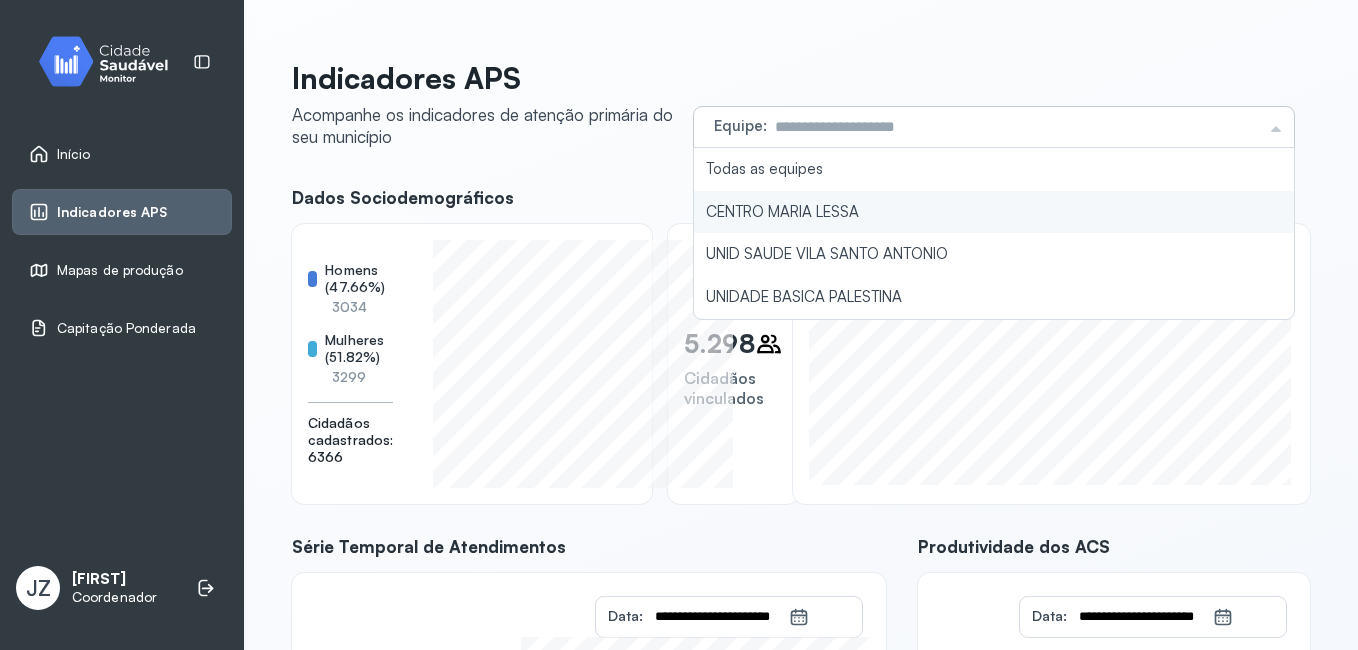 type on "**********" 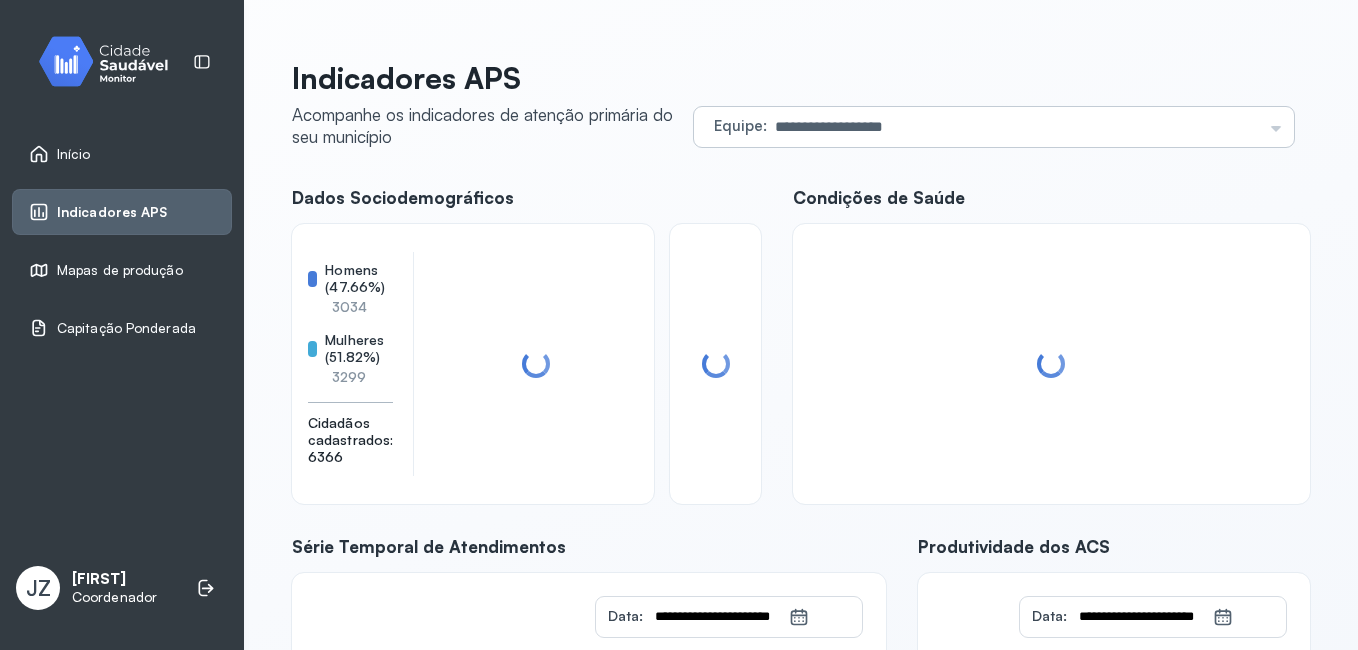 click on "**********" 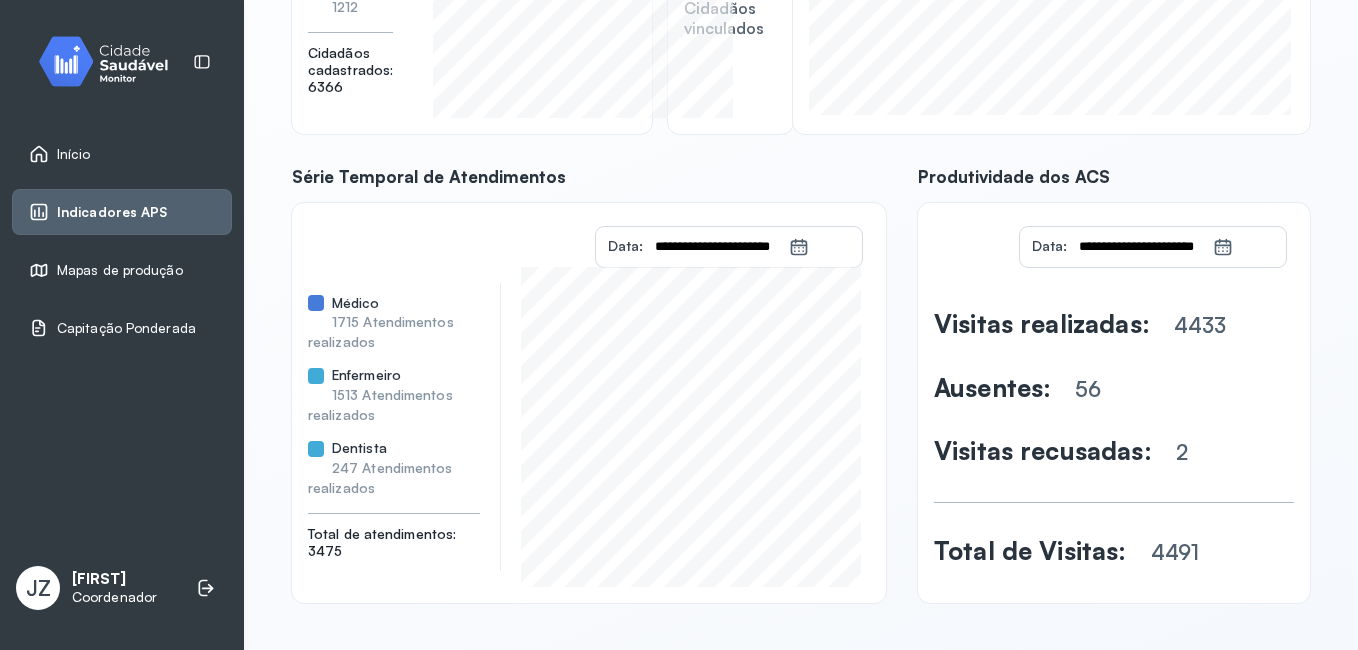 scroll, scrollTop: 371, scrollLeft: 0, axis: vertical 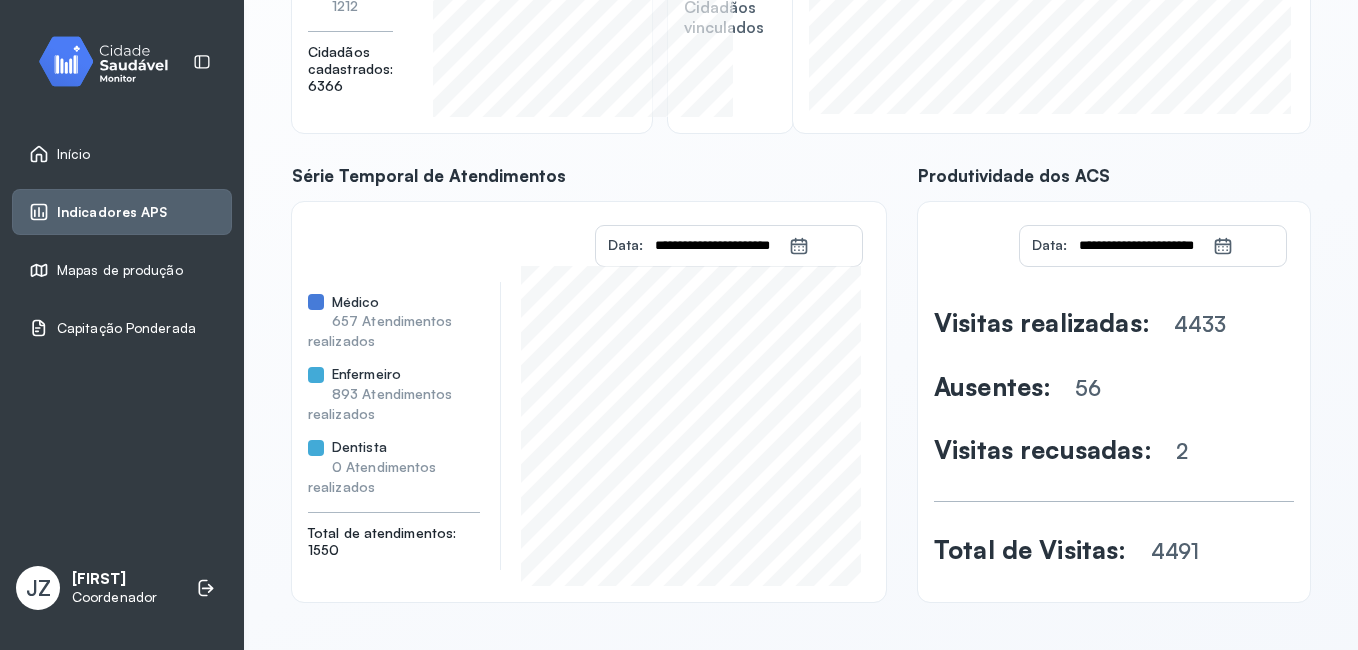 click on "Capitação Ponderada" at bounding box center (126, 328) 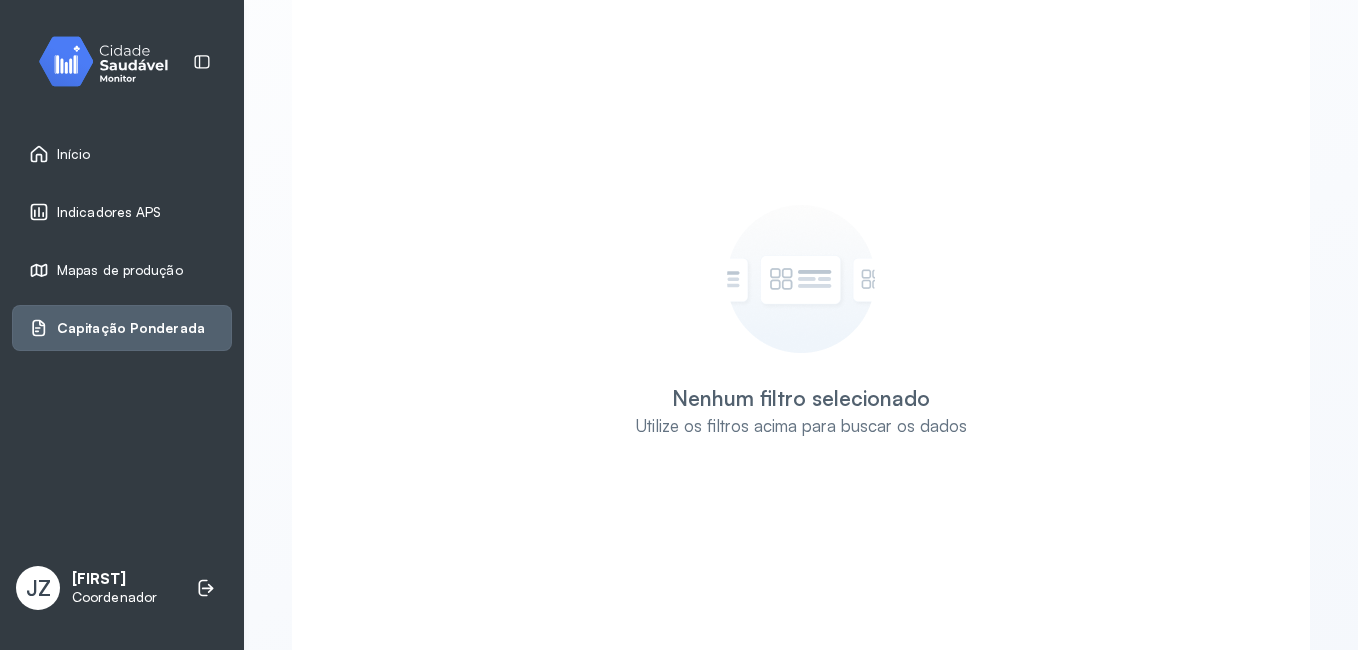 click on "Indicadores APS" at bounding box center (109, 212) 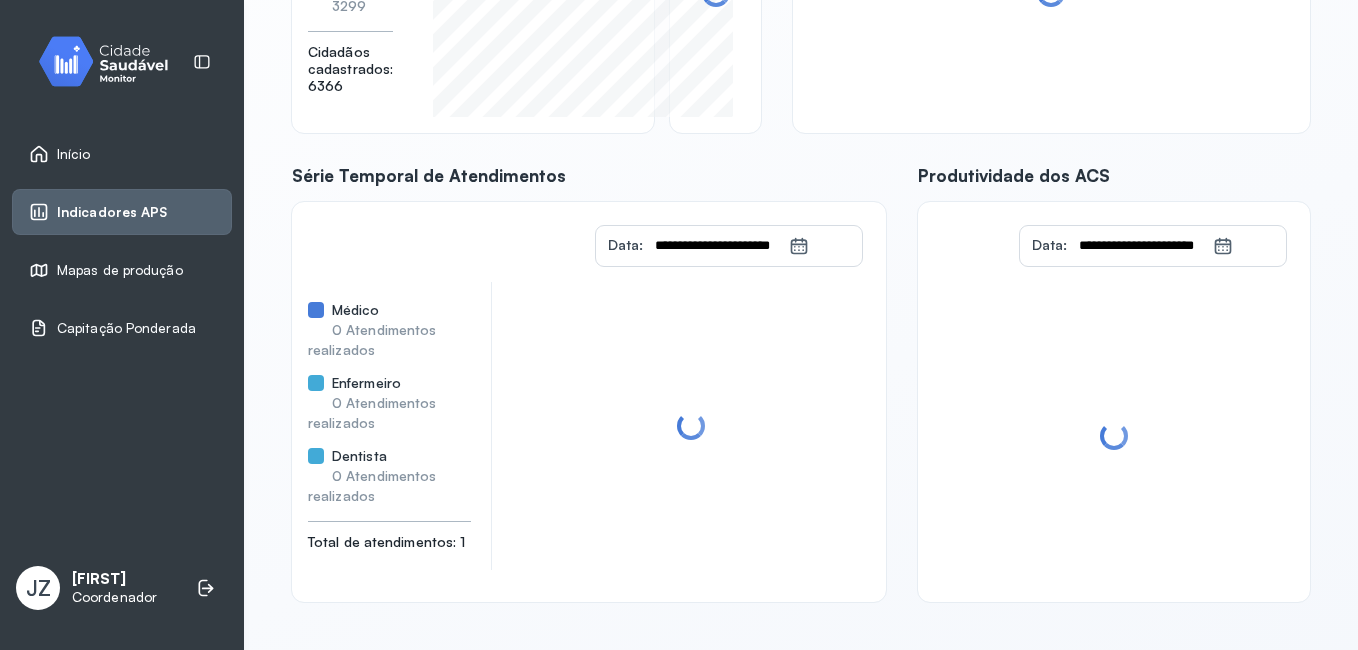 click on "Início" at bounding box center [74, 154] 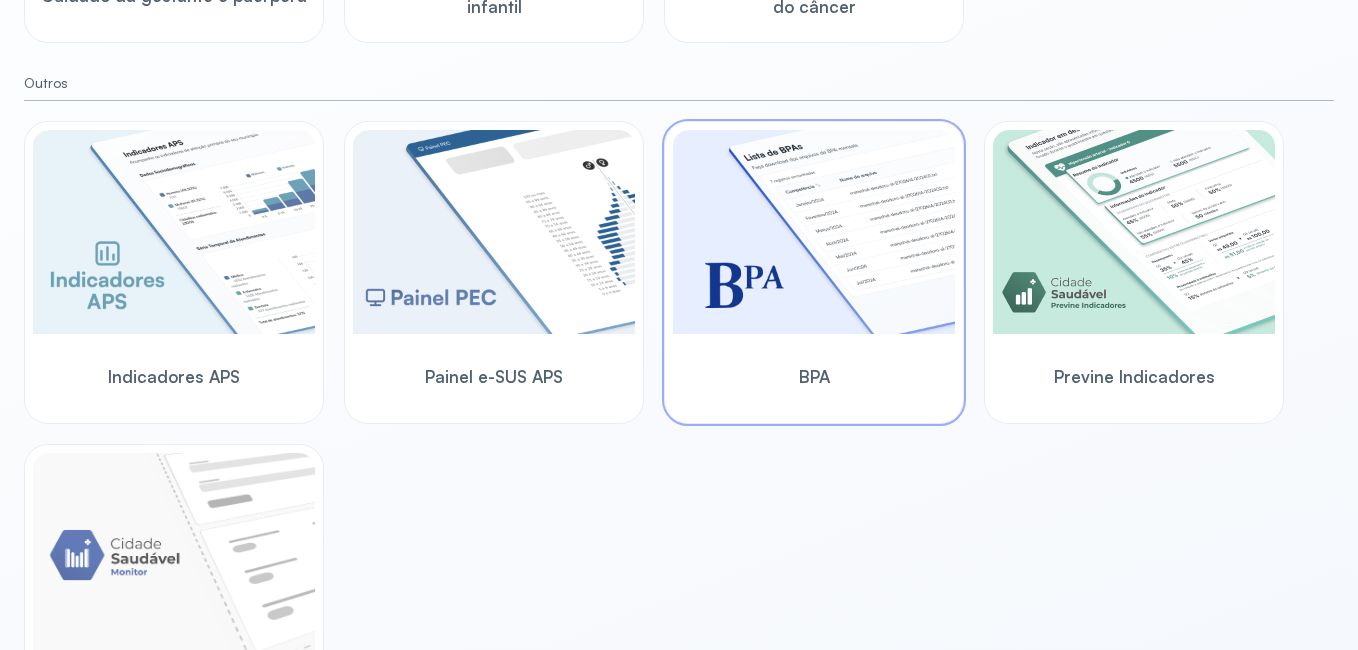 scroll, scrollTop: 571, scrollLeft: 0, axis: vertical 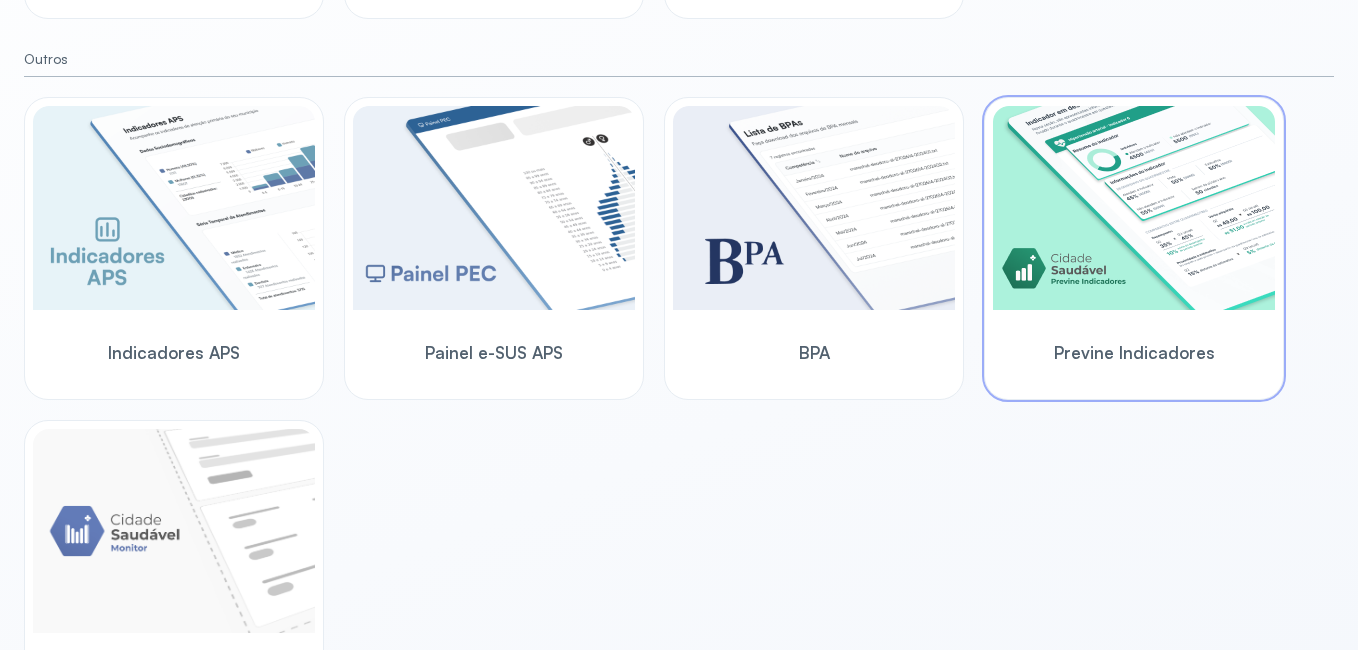 click at bounding box center [1134, 208] 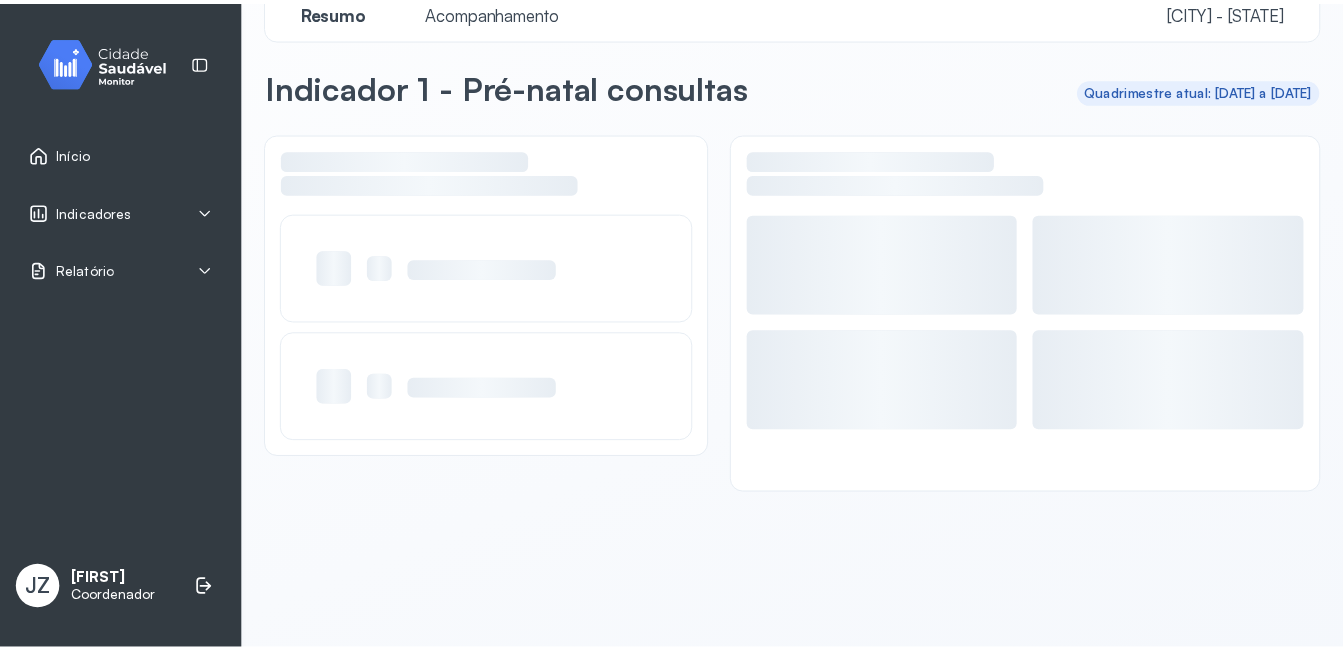 scroll, scrollTop: 39, scrollLeft: 0, axis: vertical 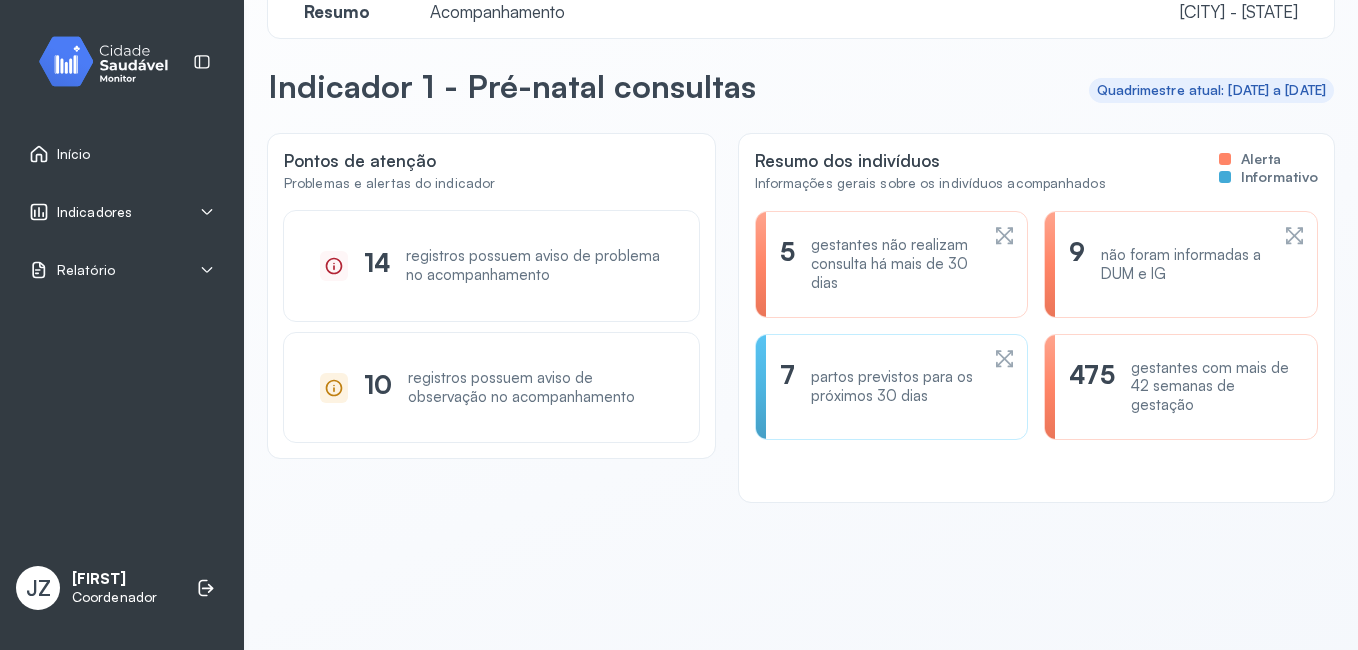 click on "Indicadores" at bounding box center [122, 212] 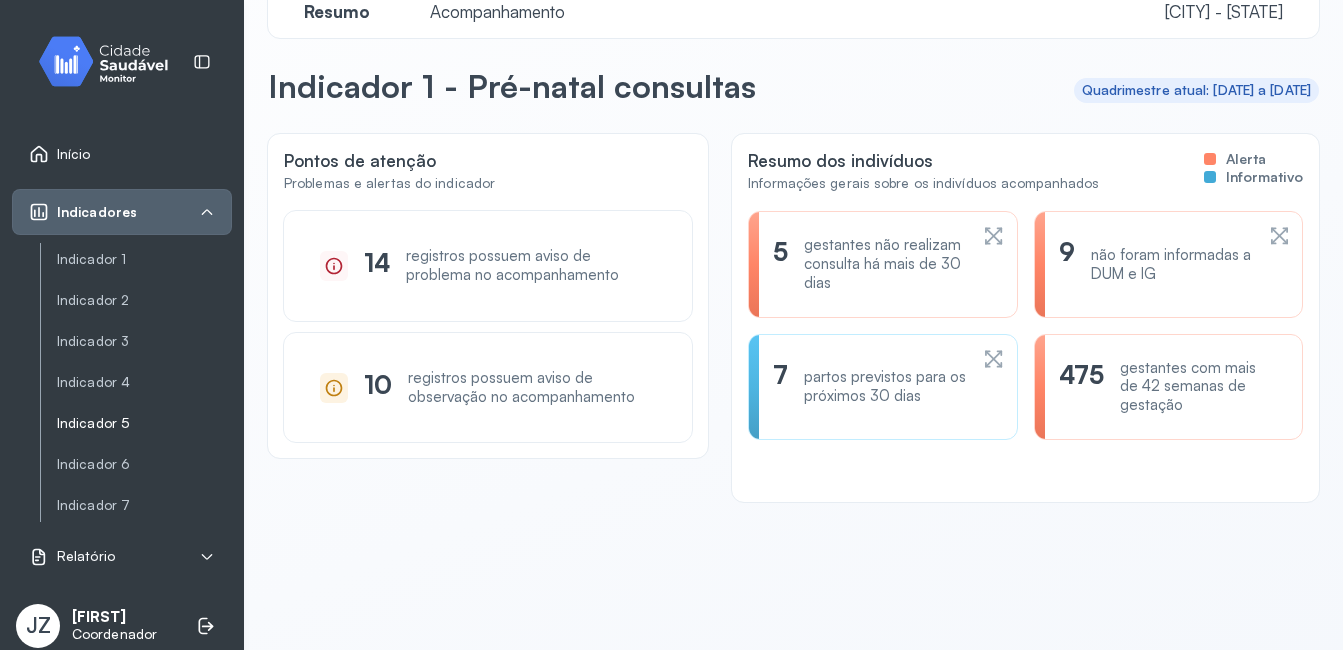click on "Indicador 5" at bounding box center (144, 423) 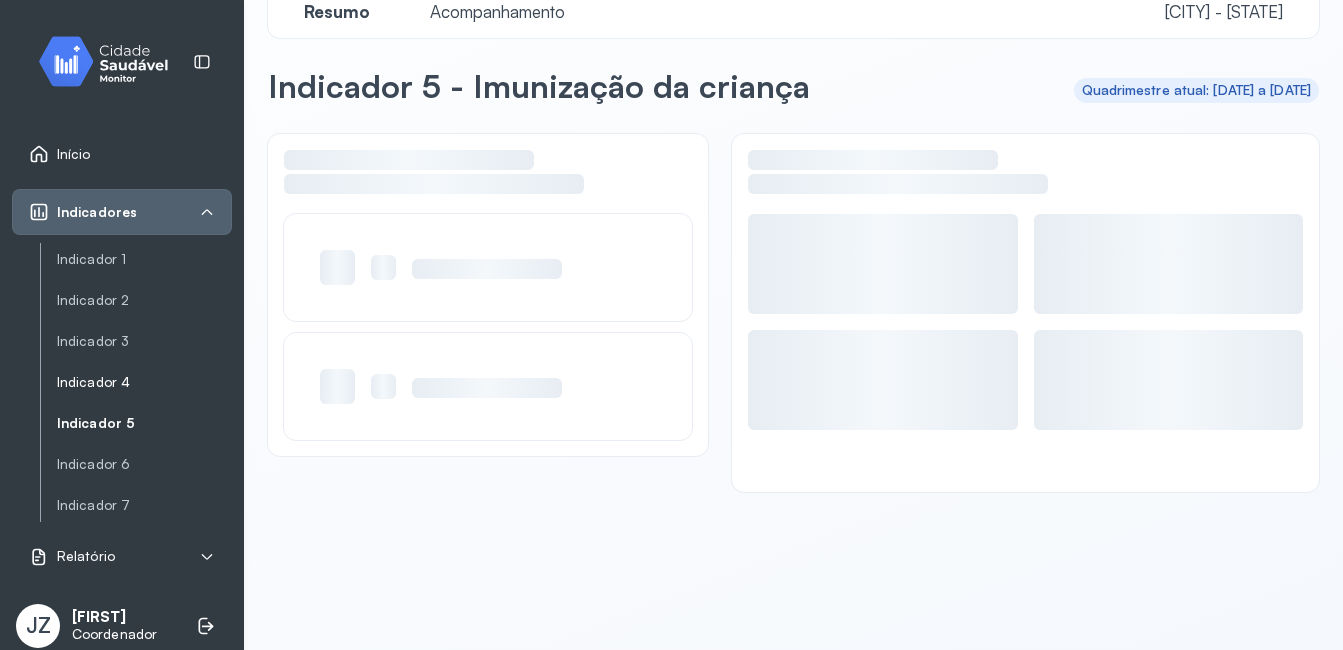 click on "Indicador 4" at bounding box center (144, 382) 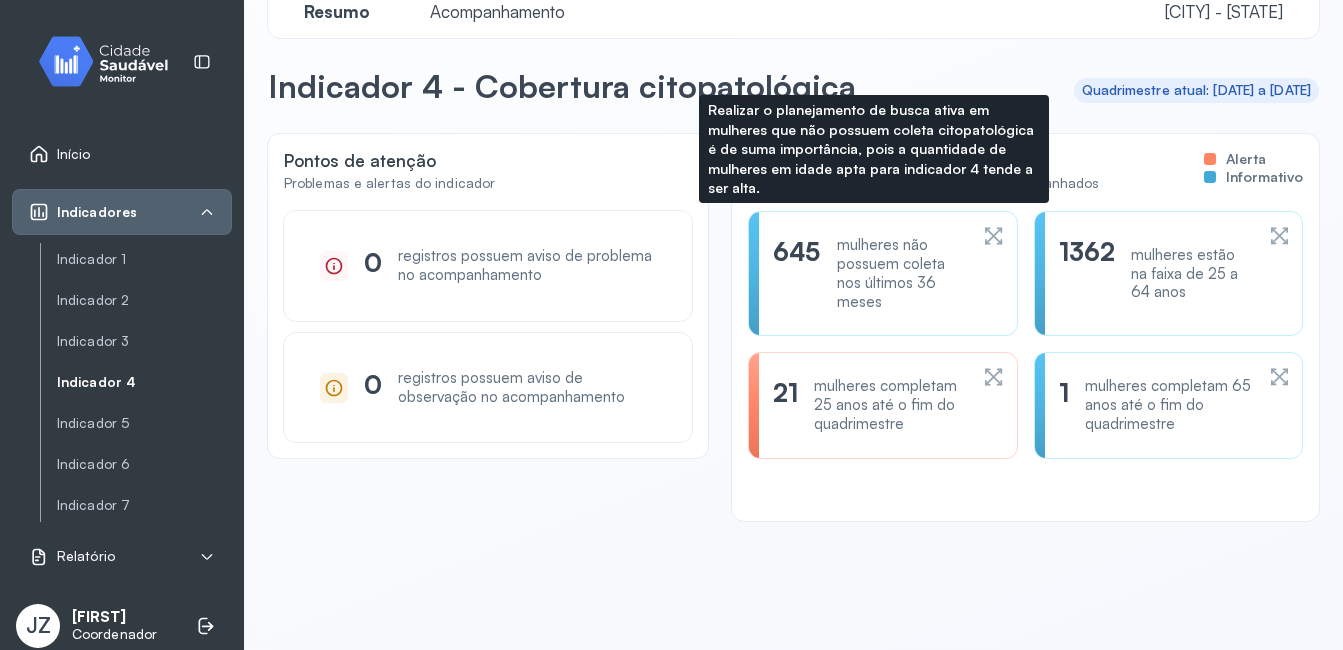 scroll, scrollTop: 0, scrollLeft: 0, axis: both 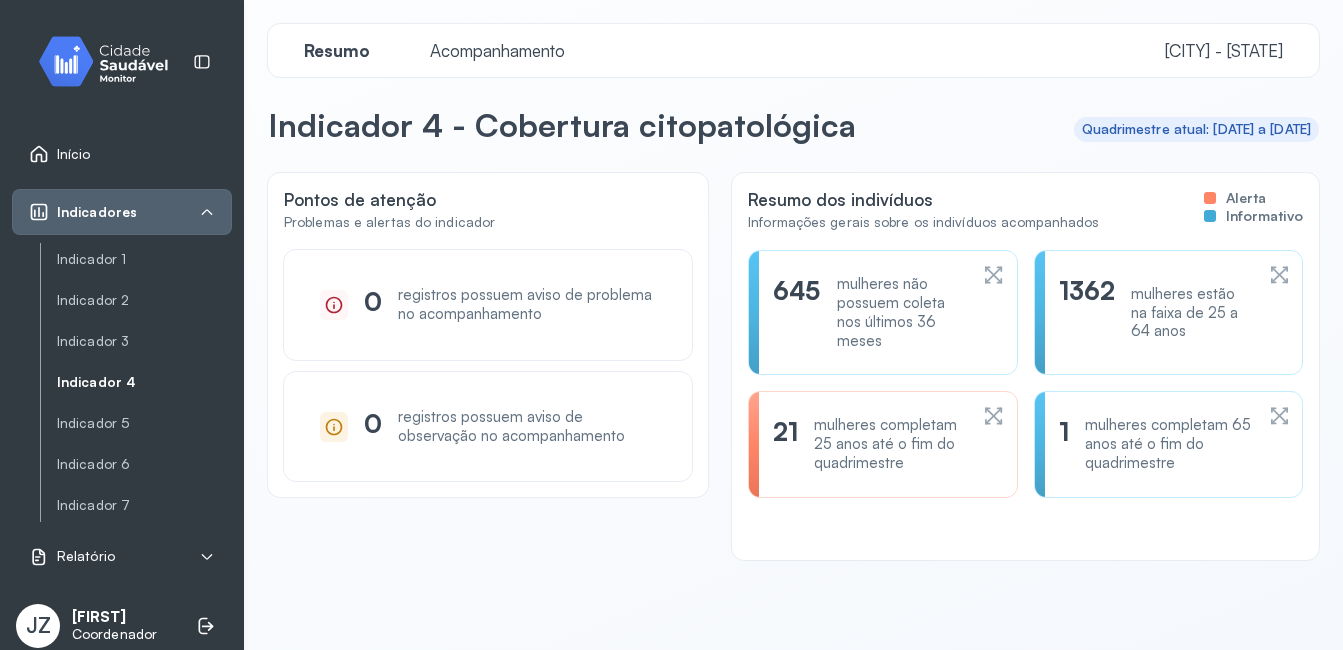 click on "Acompanhamento" at bounding box center [497, 50] 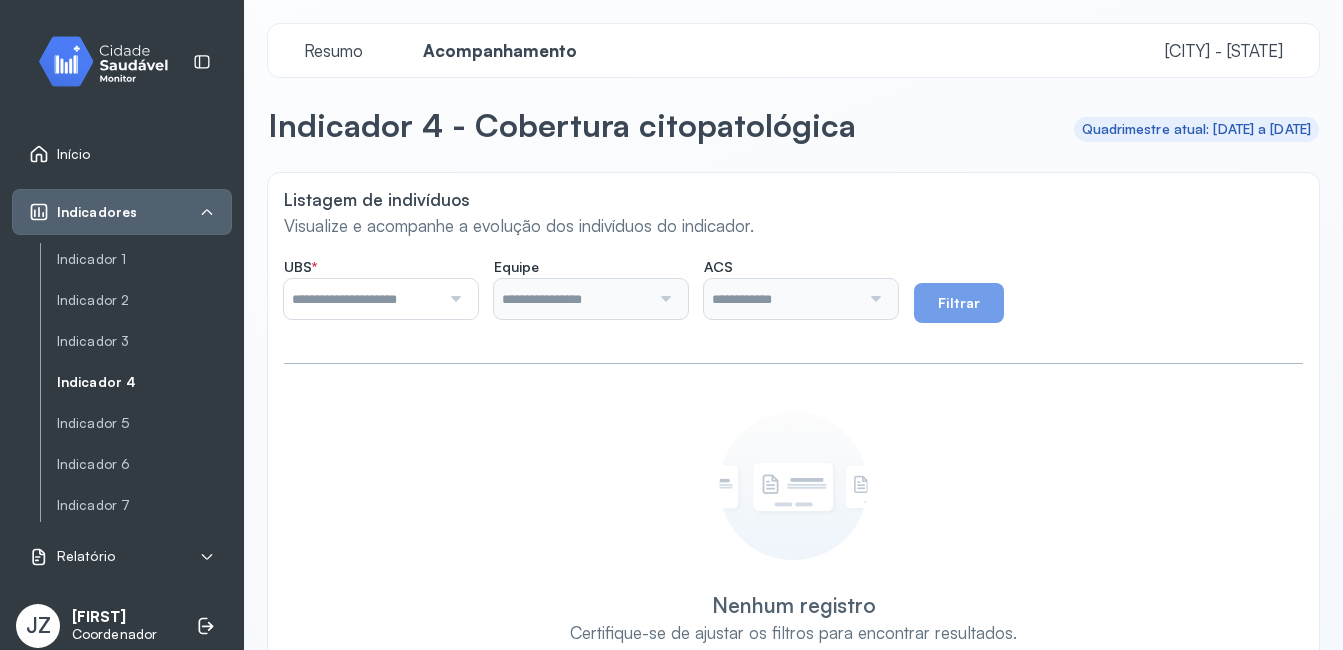 click at bounding box center [362, 299] 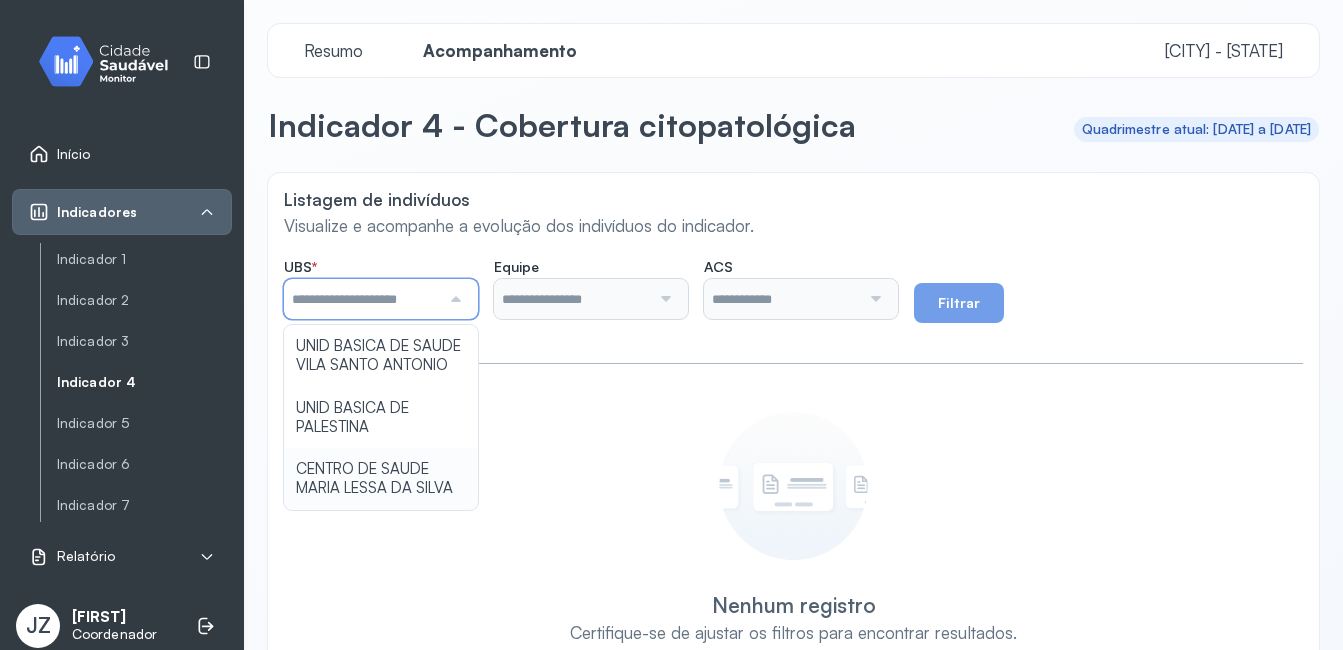type on "**********" 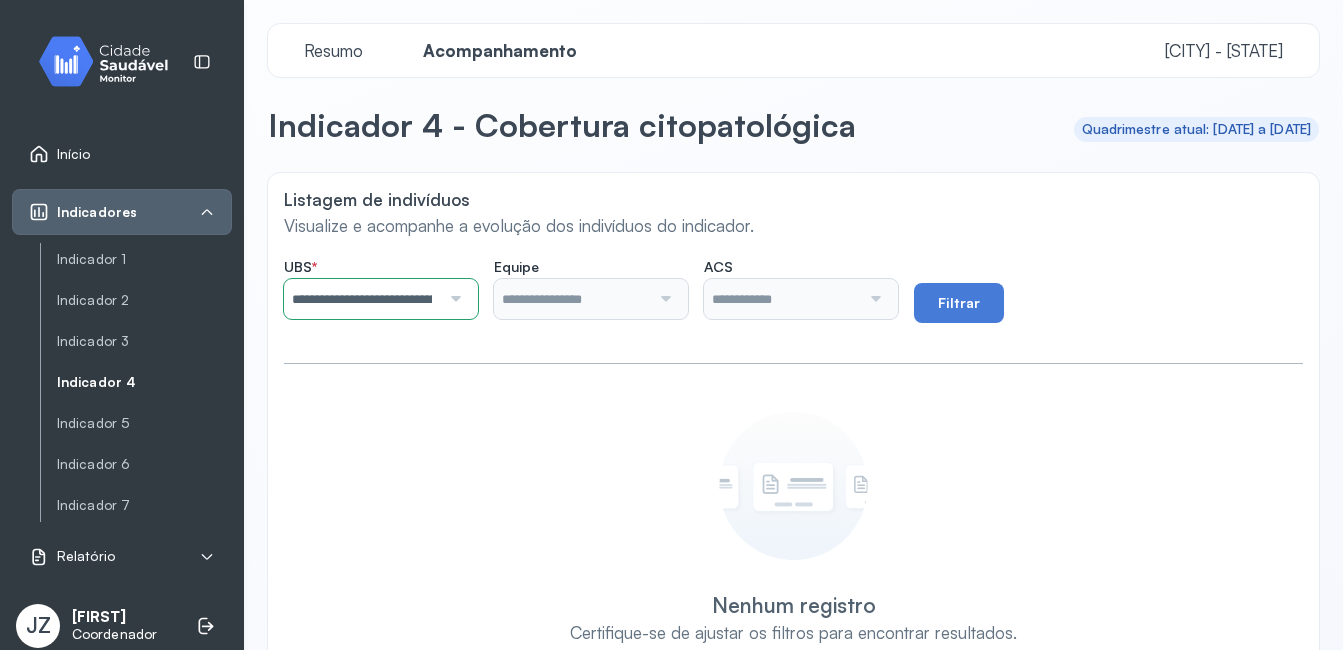 click on "**********" 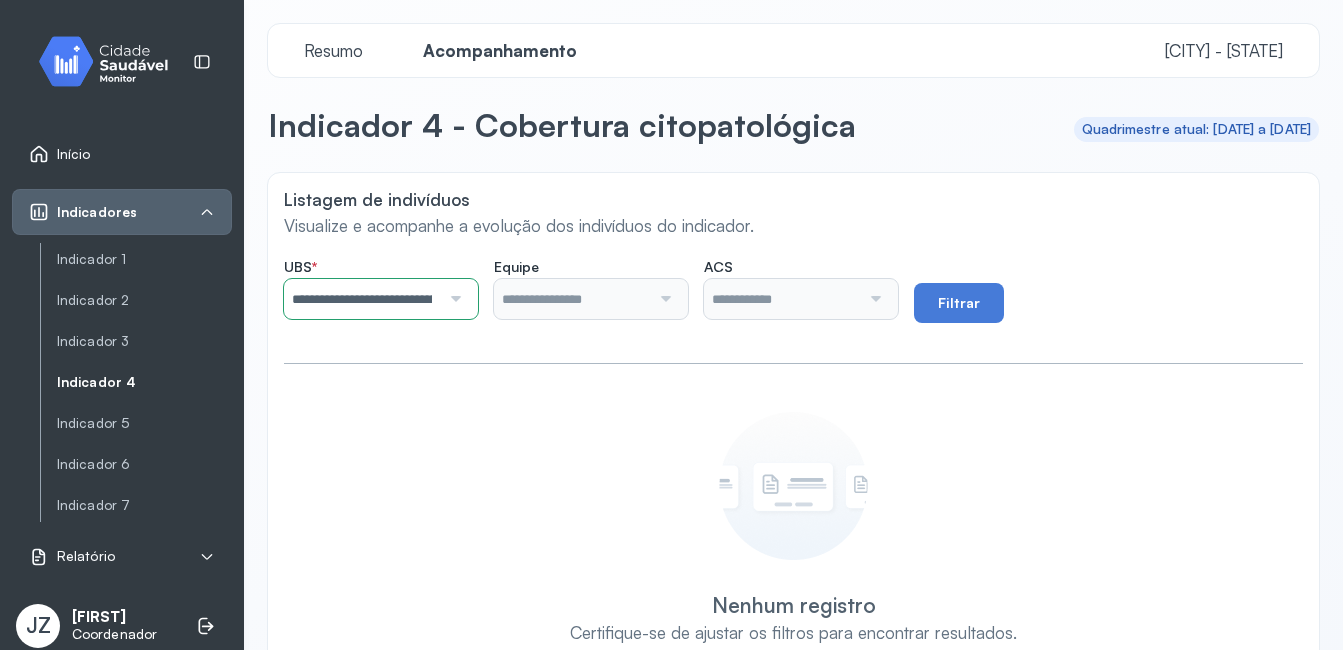 type on "**********" 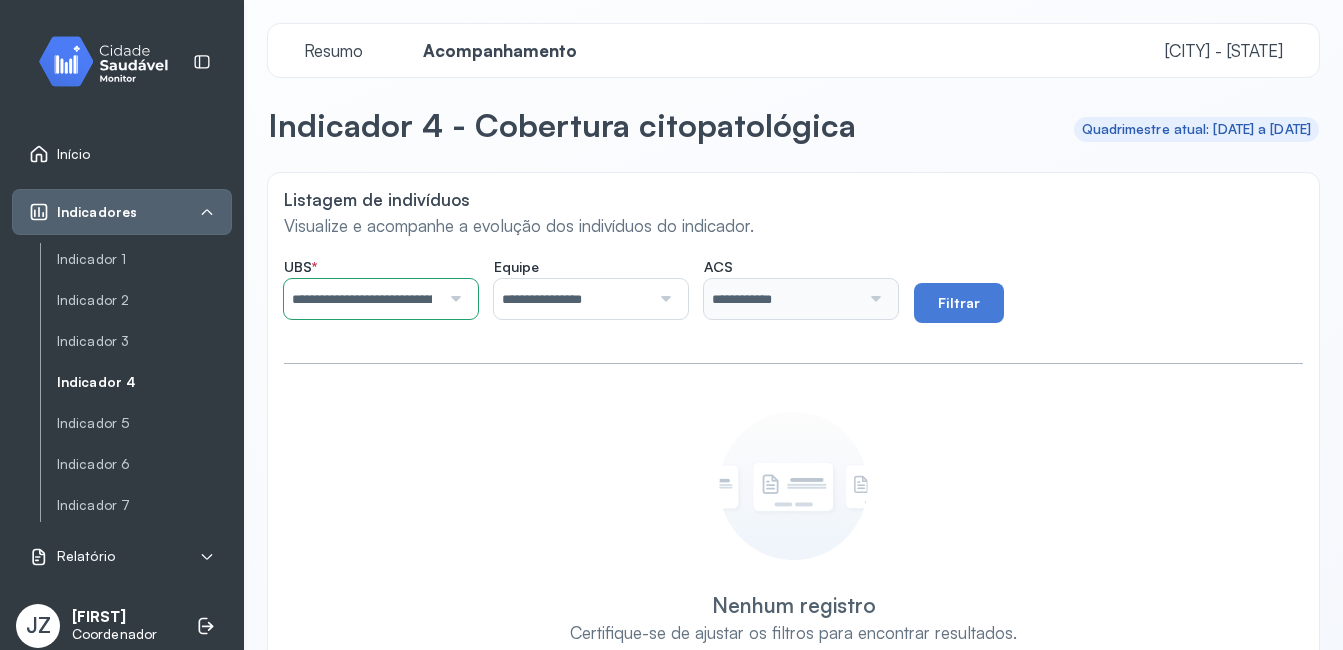 click on "**********" at bounding box center (572, 299) 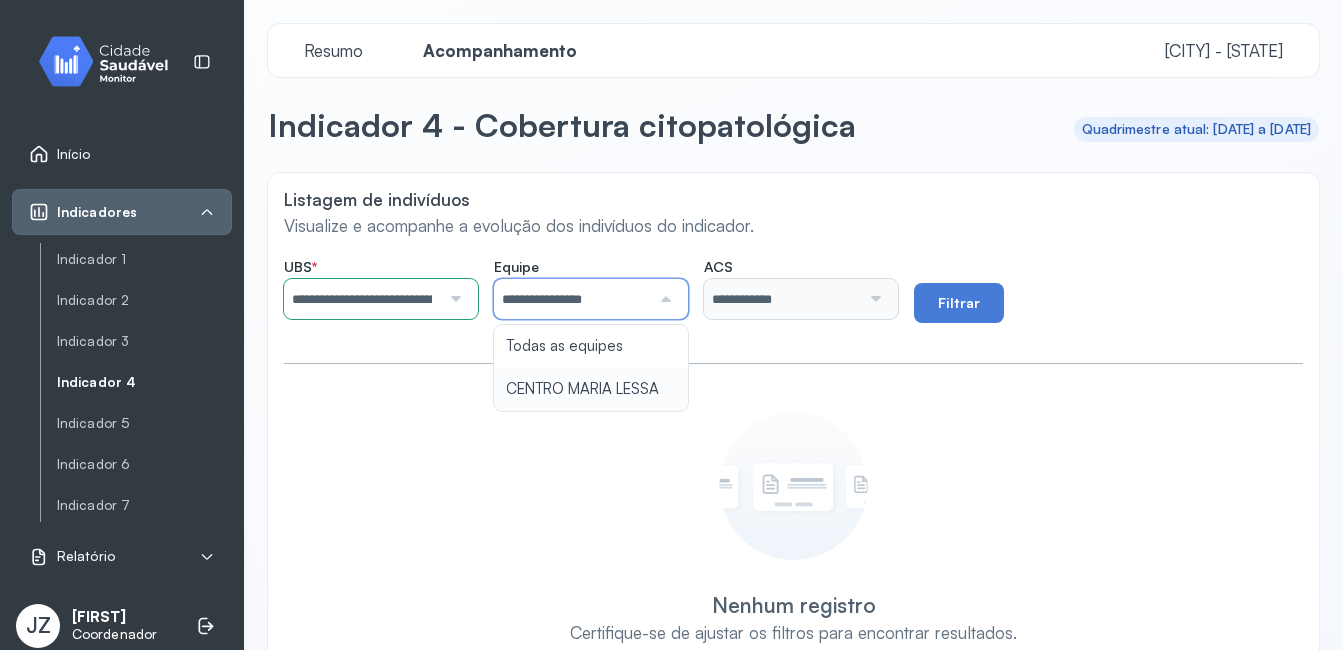 type on "**********" 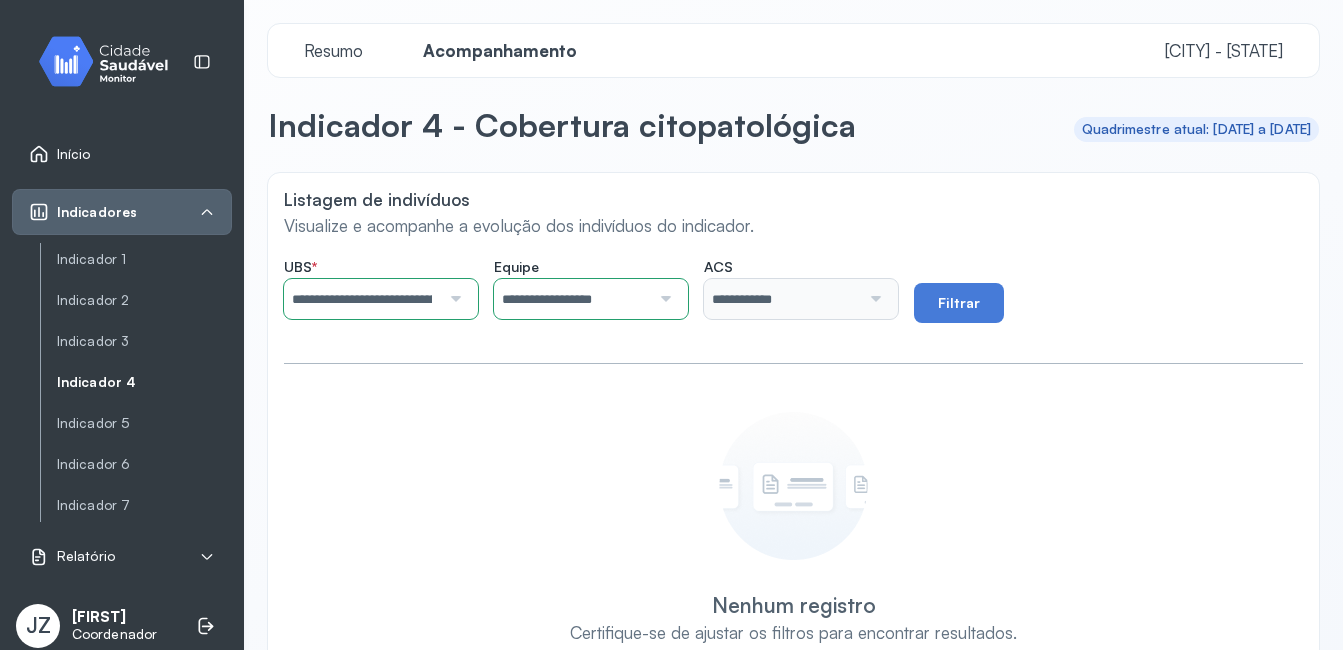 click on "**********" 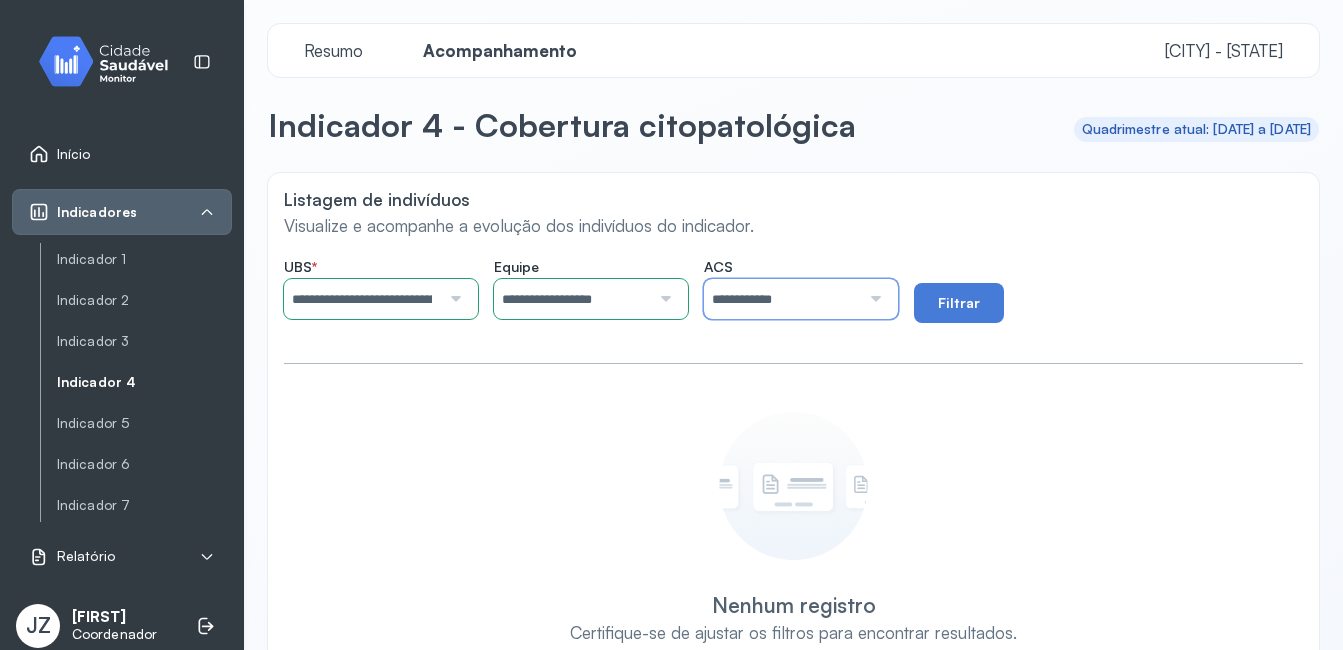click on "**********" at bounding box center [782, 299] 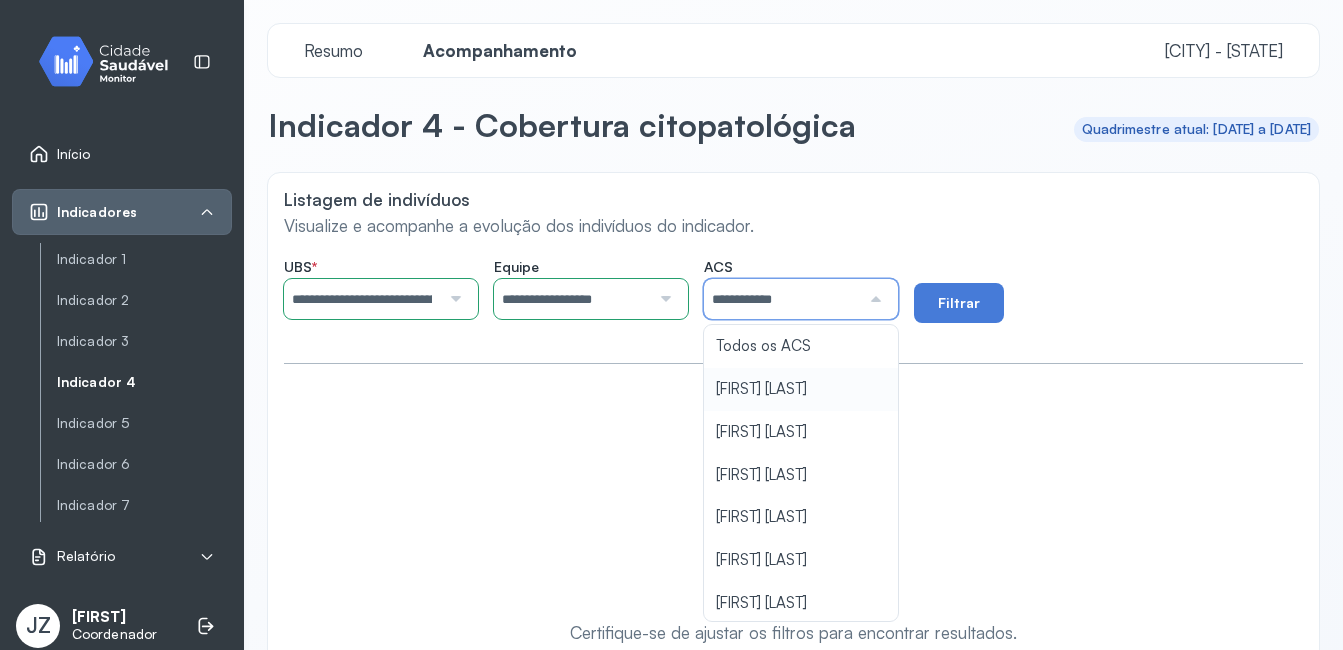 type on "**********" 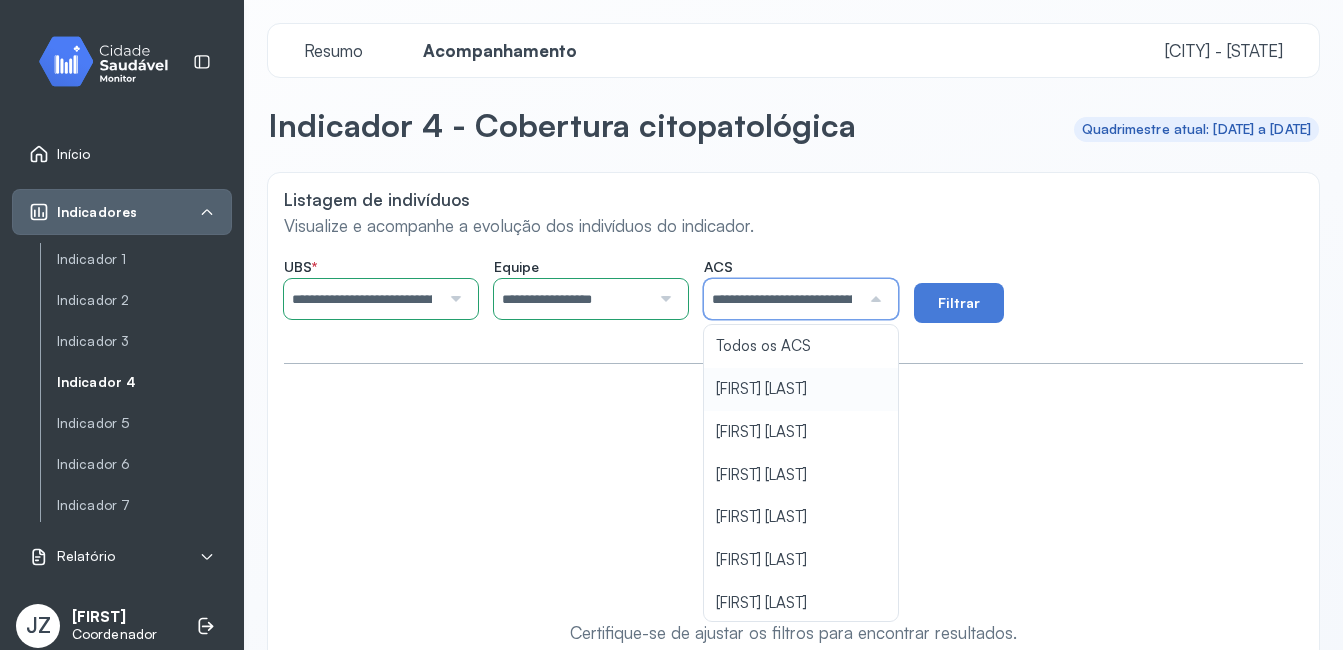 click on "**********" 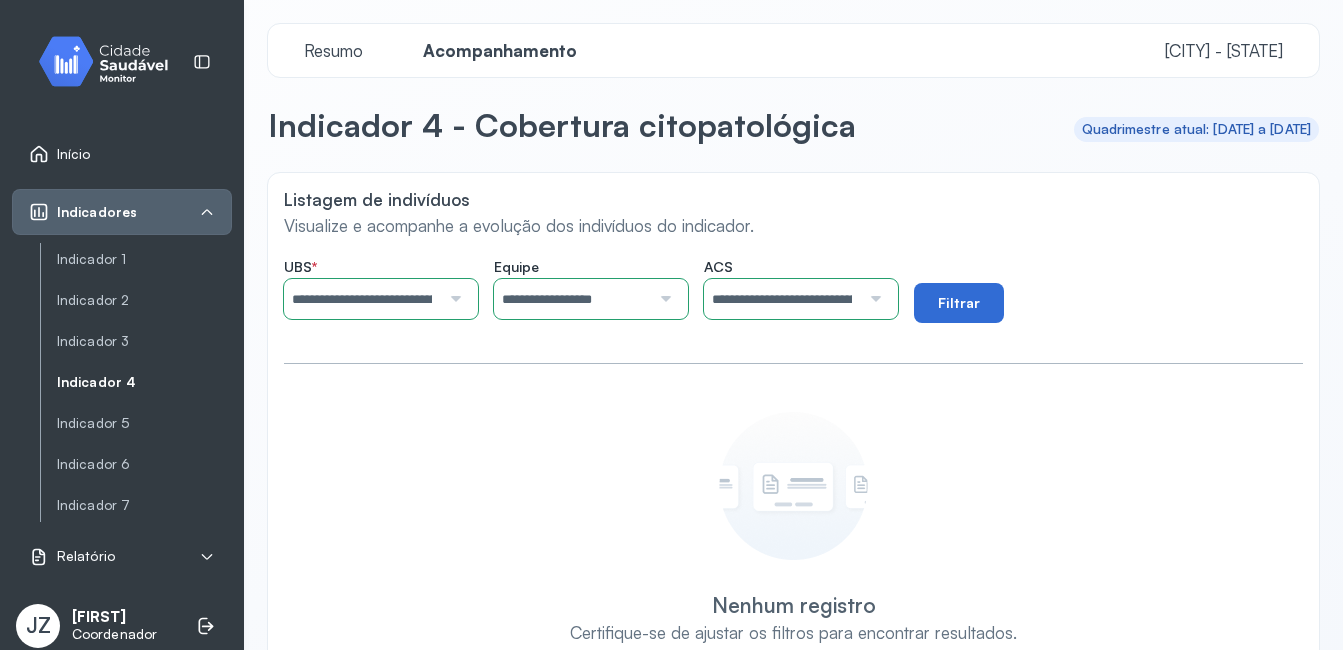 click on "Filtrar" at bounding box center [959, 303] 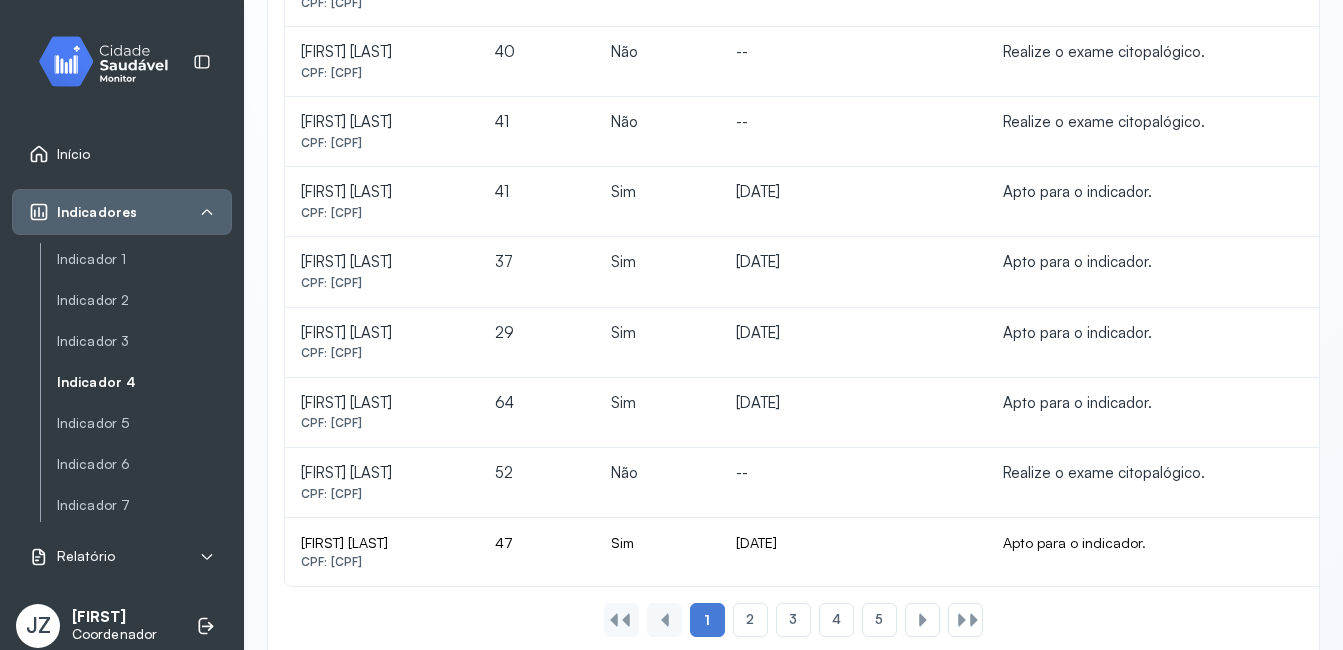 scroll, scrollTop: 1300, scrollLeft: 0, axis: vertical 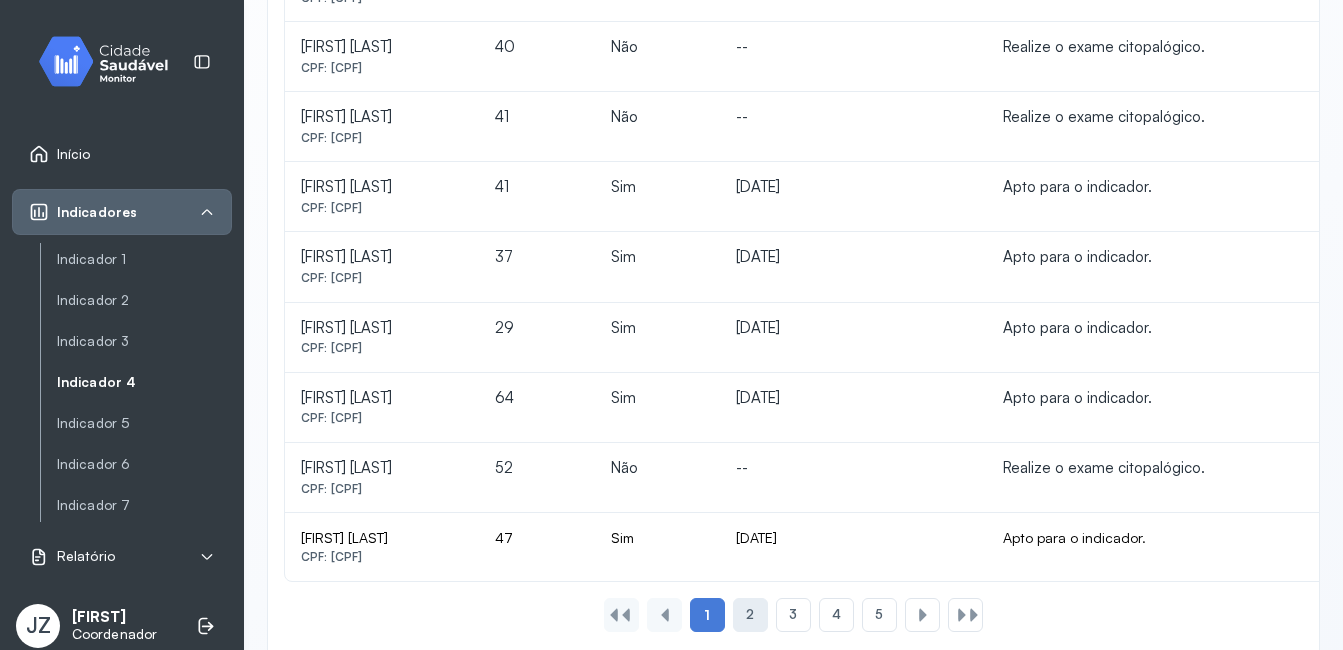 click on "2" 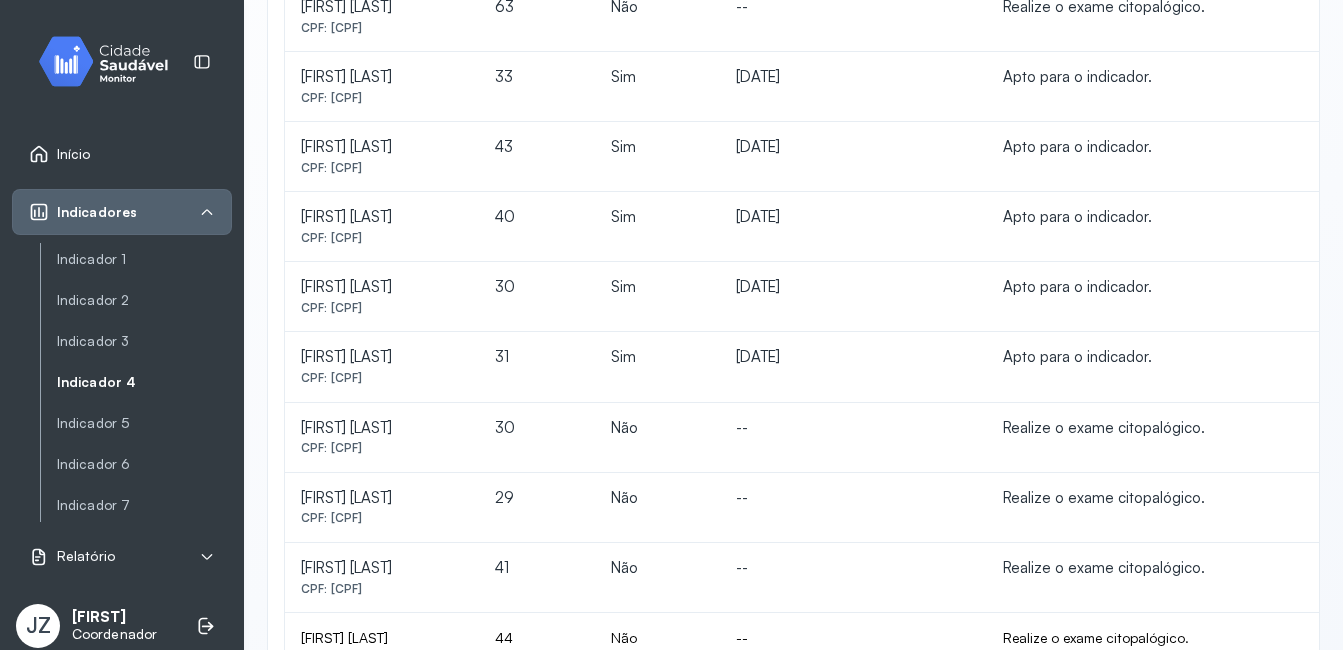 scroll, scrollTop: 1300, scrollLeft: 0, axis: vertical 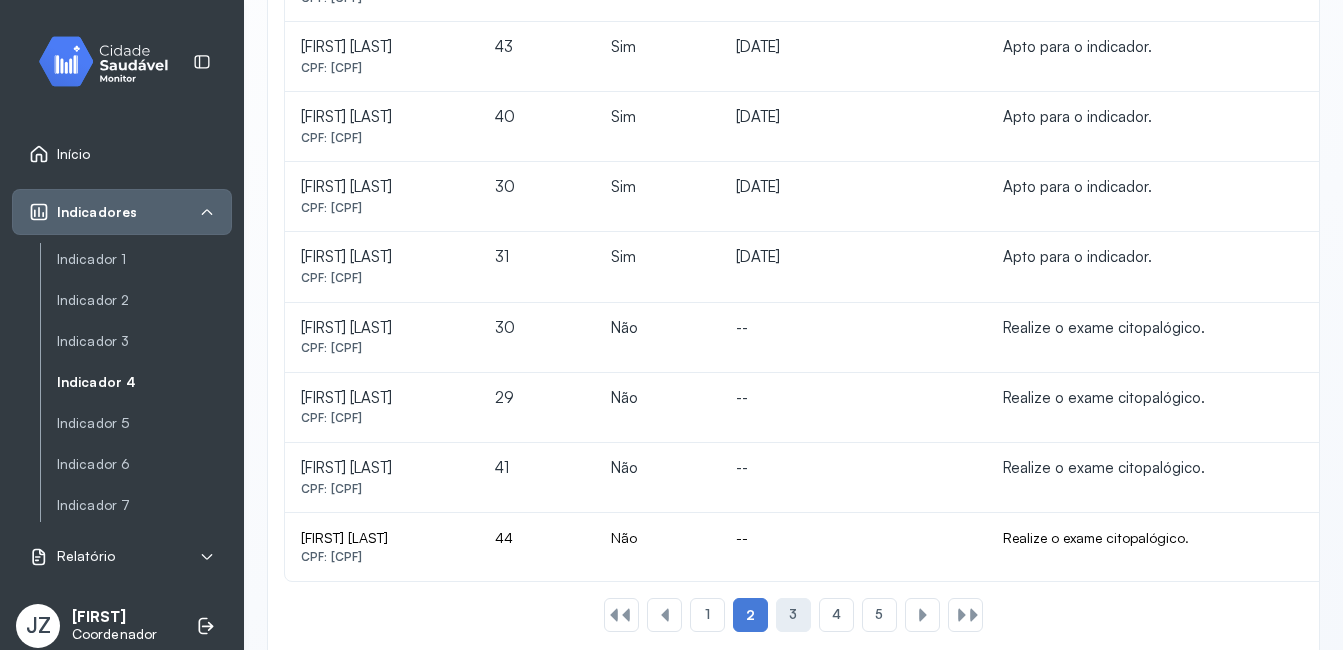 click on "3" at bounding box center [793, 614] 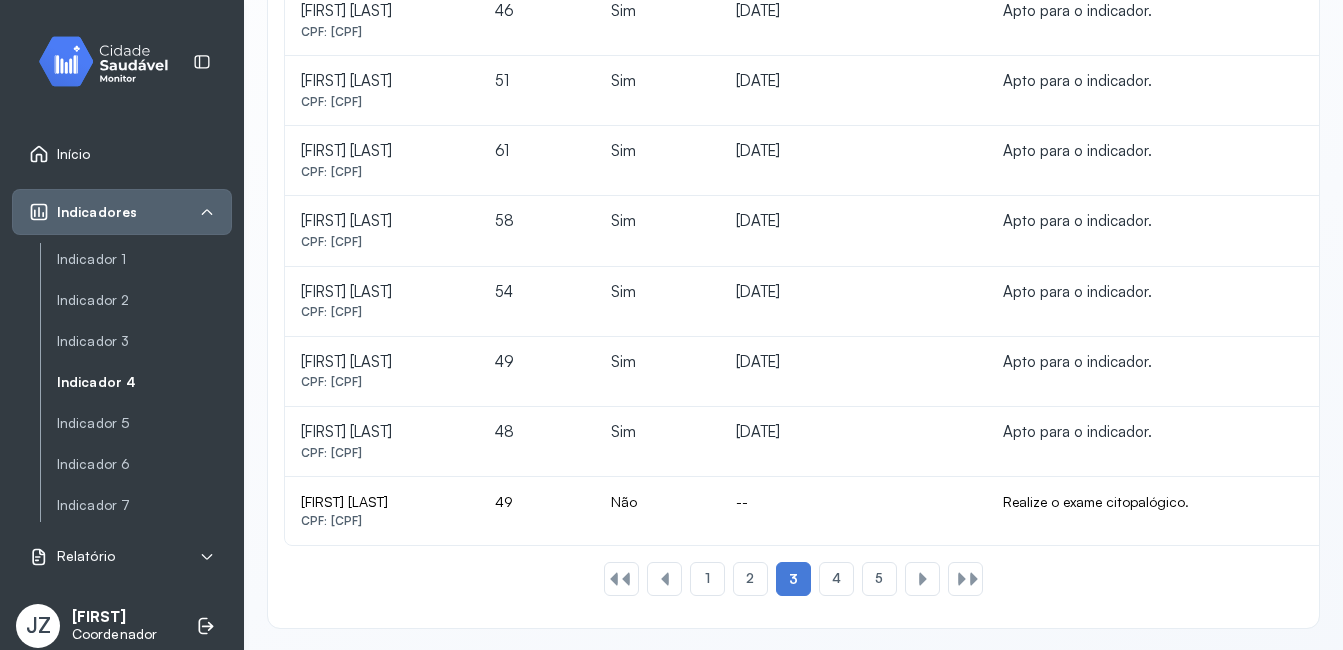 scroll, scrollTop: 1338, scrollLeft: 0, axis: vertical 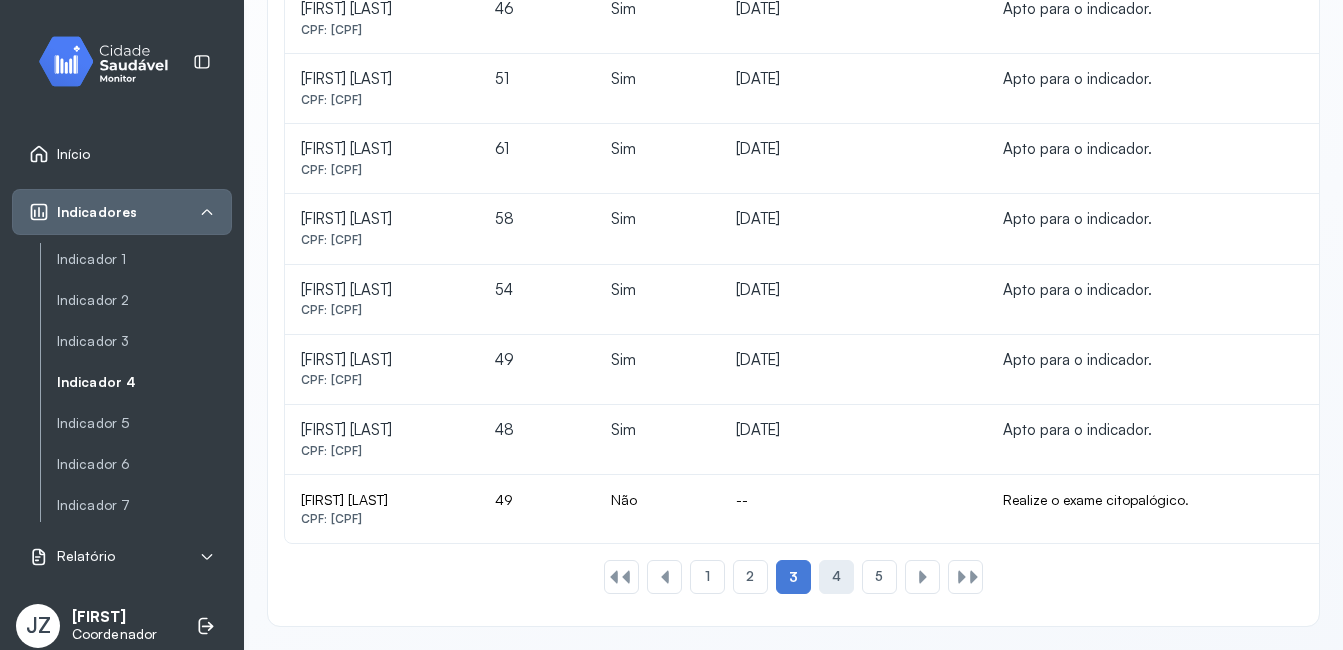 click on "4" at bounding box center (836, 576) 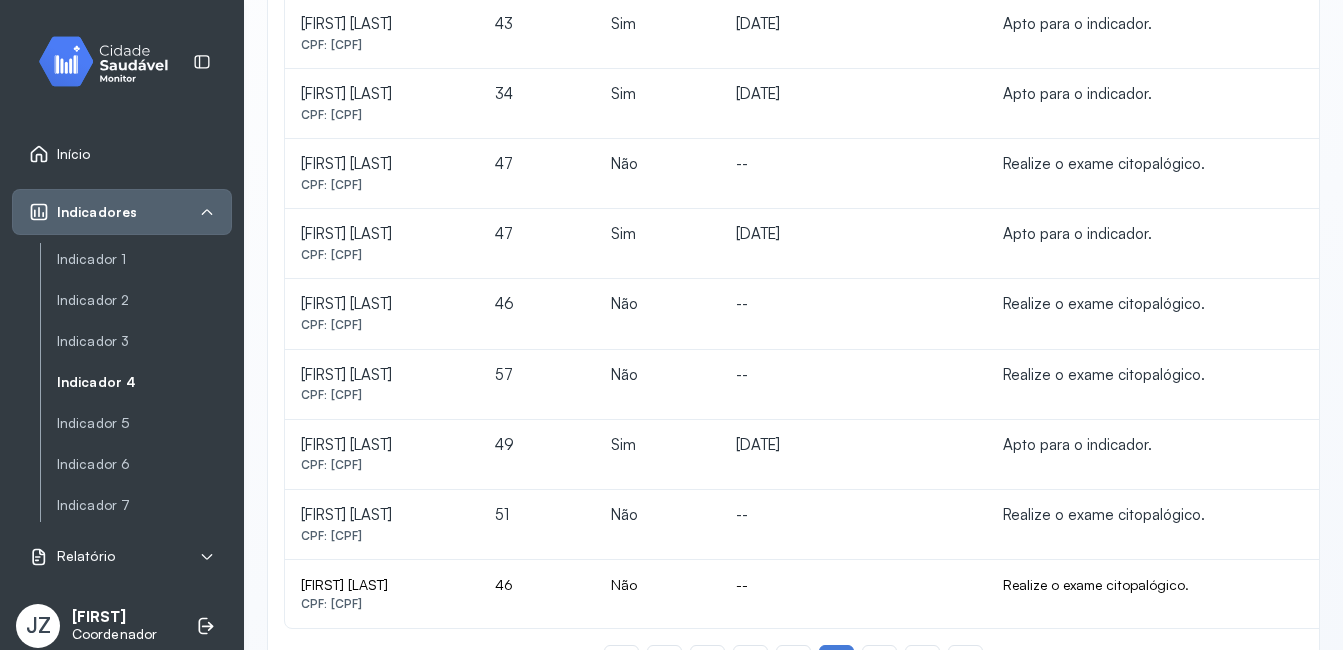 scroll, scrollTop: 1300, scrollLeft: 0, axis: vertical 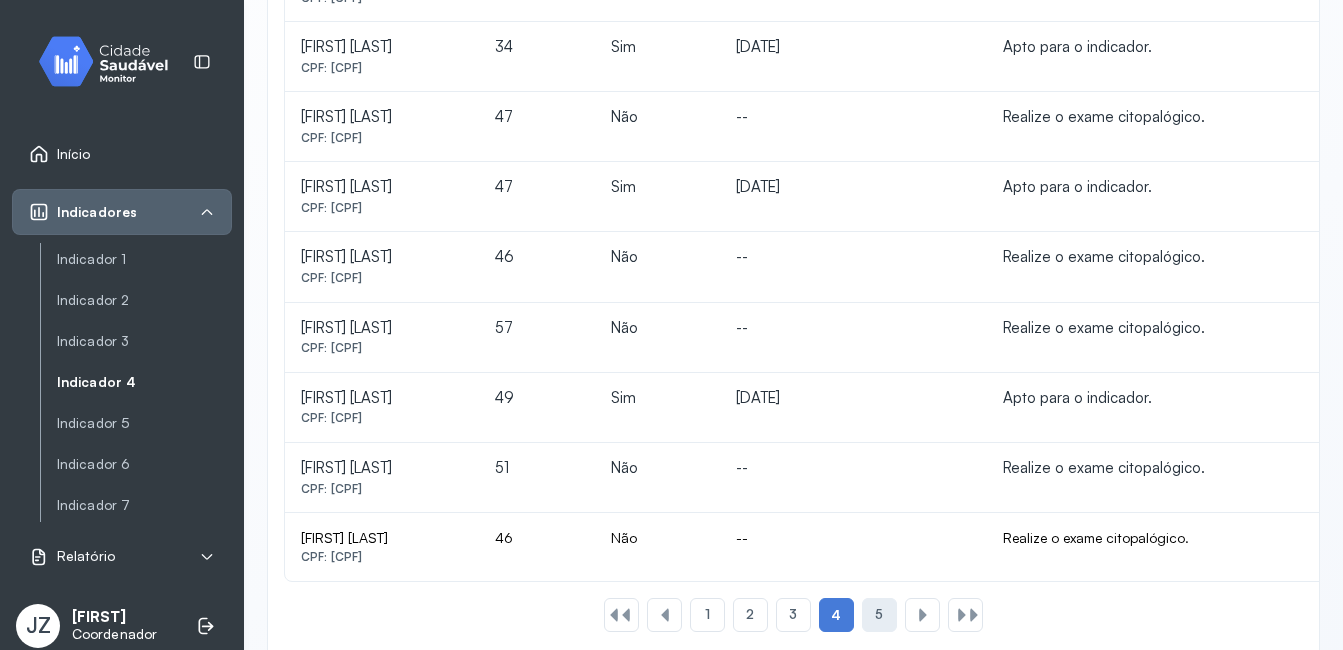 click on "5" 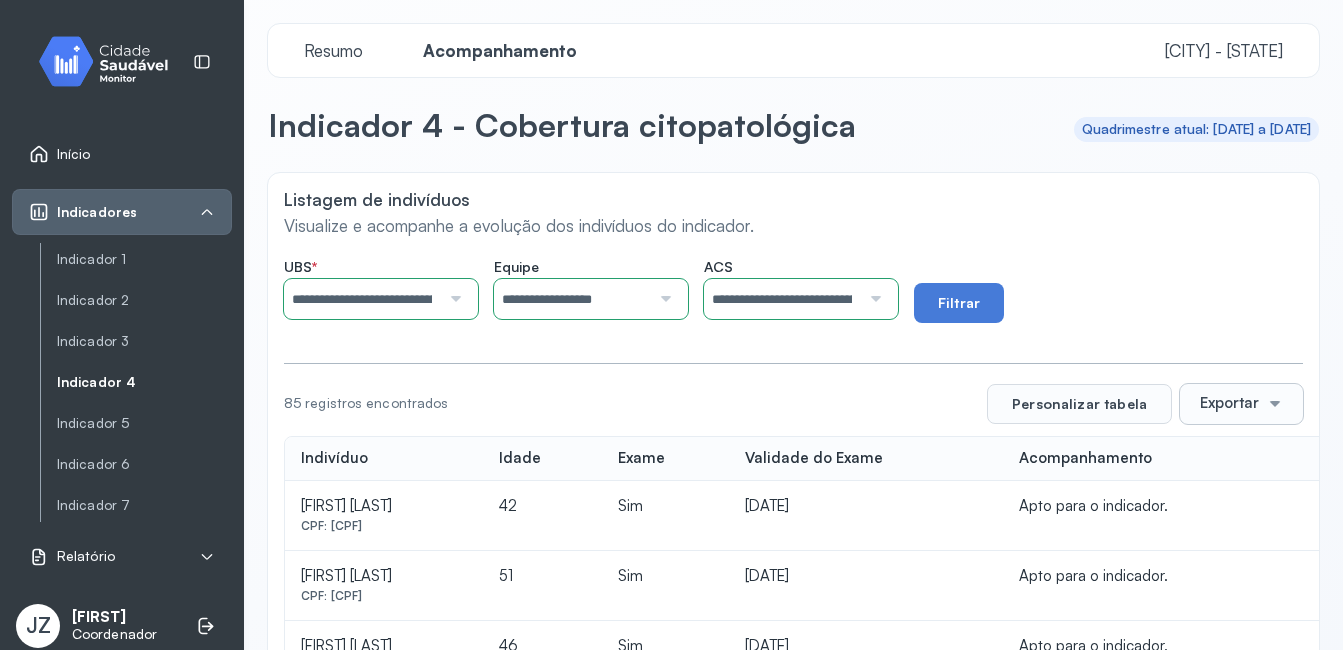 scroll, scrollTop: 286, scrollLeft: 0, axis: vertical 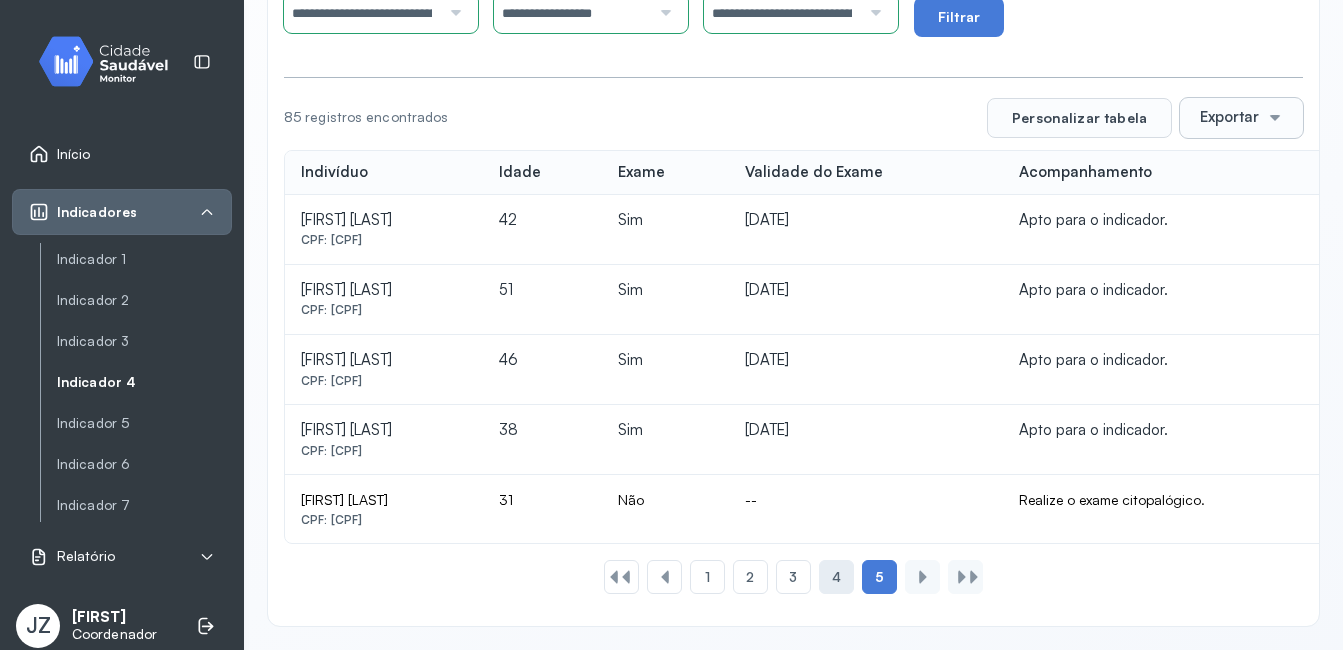 click on "4" at bounding box center [836, 577] 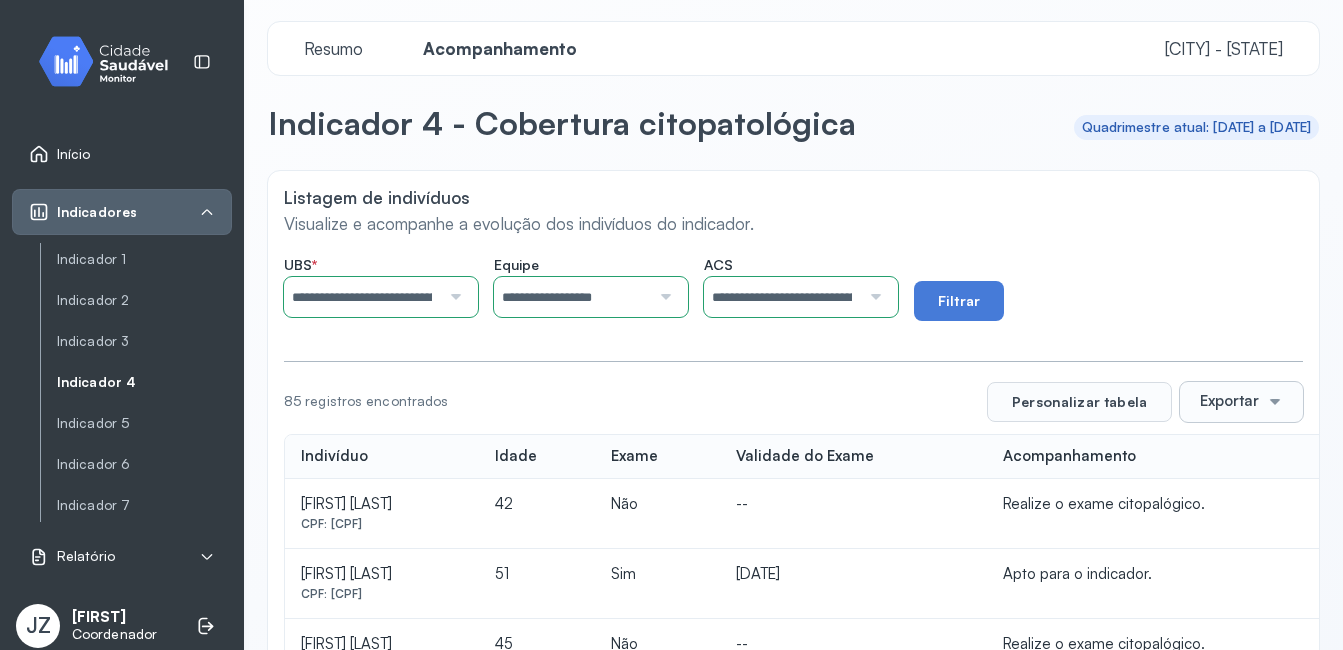 scroll, scrollTop: 0, scrollLeft: 0, axis: both 